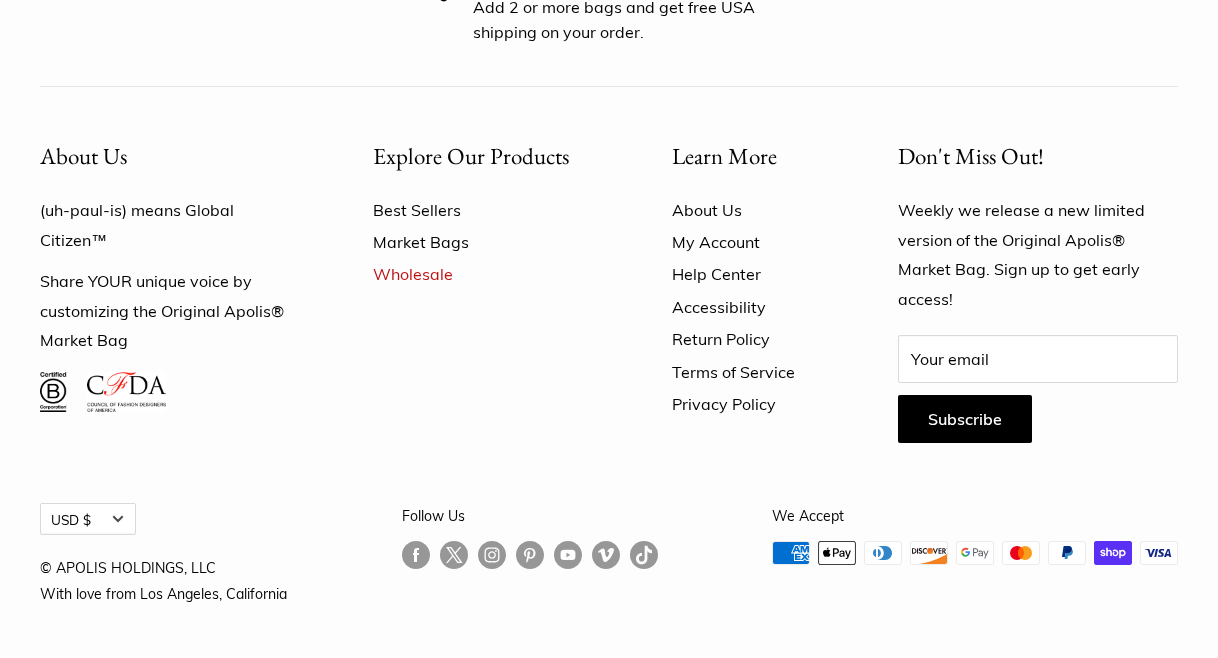 scroll, scrollTop: 0, scrollLeft: 0, axis: both 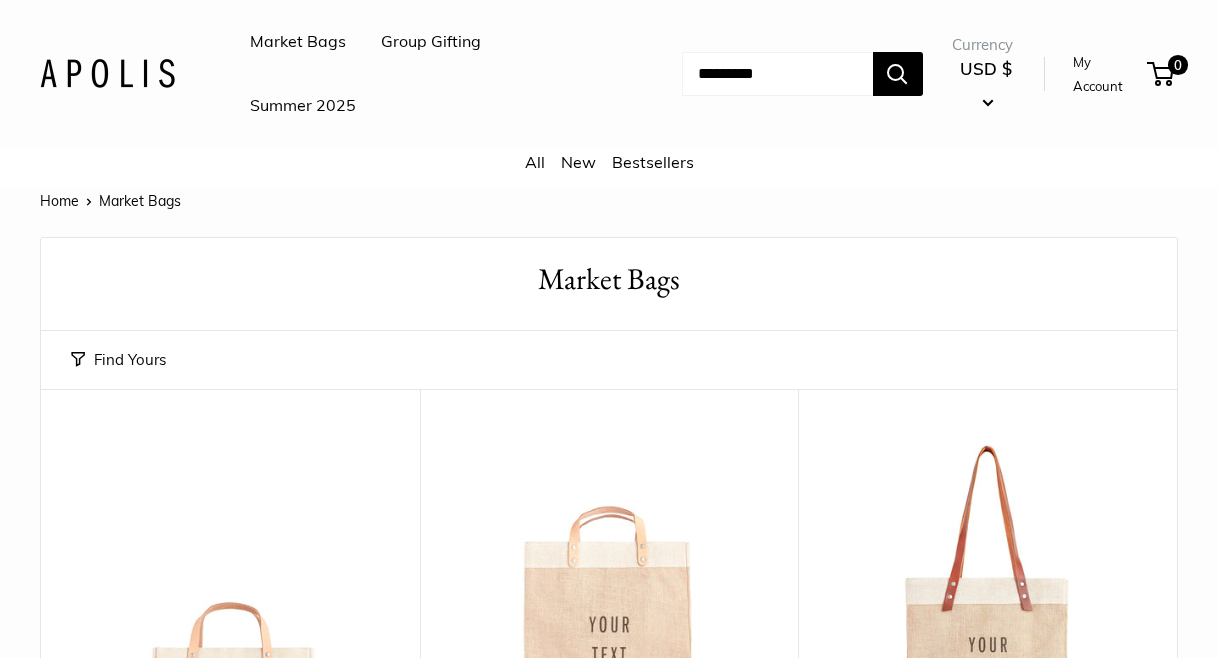 click on "Bestsellers" at bounding box center (653, 162) 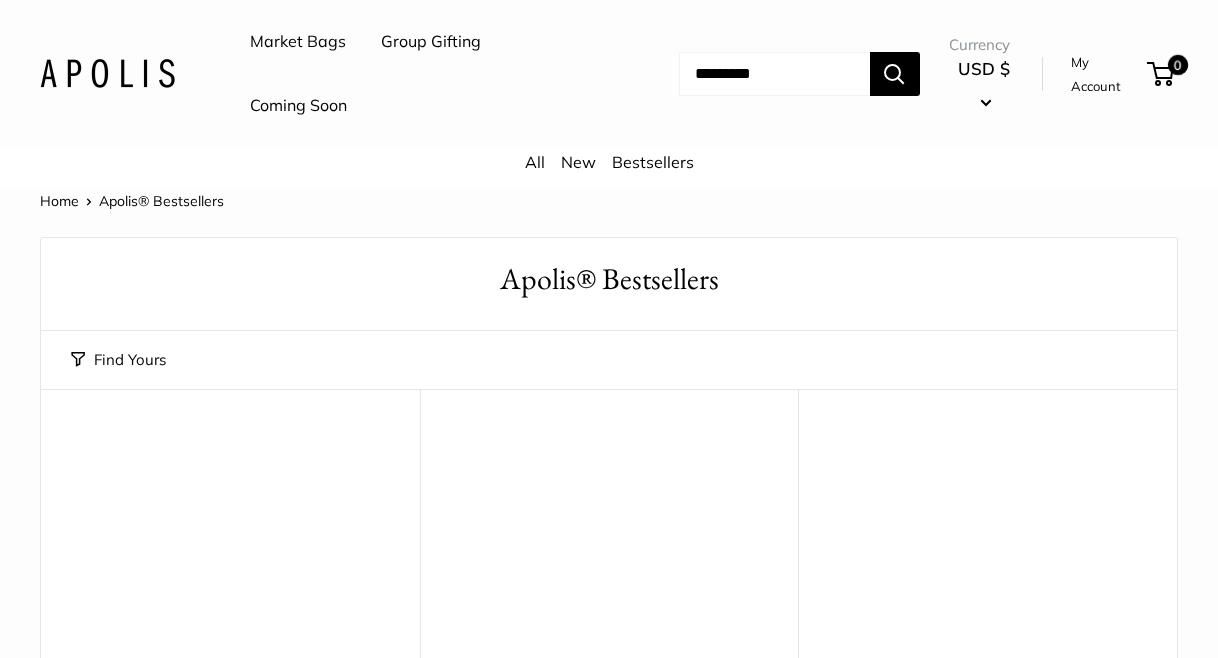 scroll, scrollTop: 0, scrollLeft: 0, axis: both 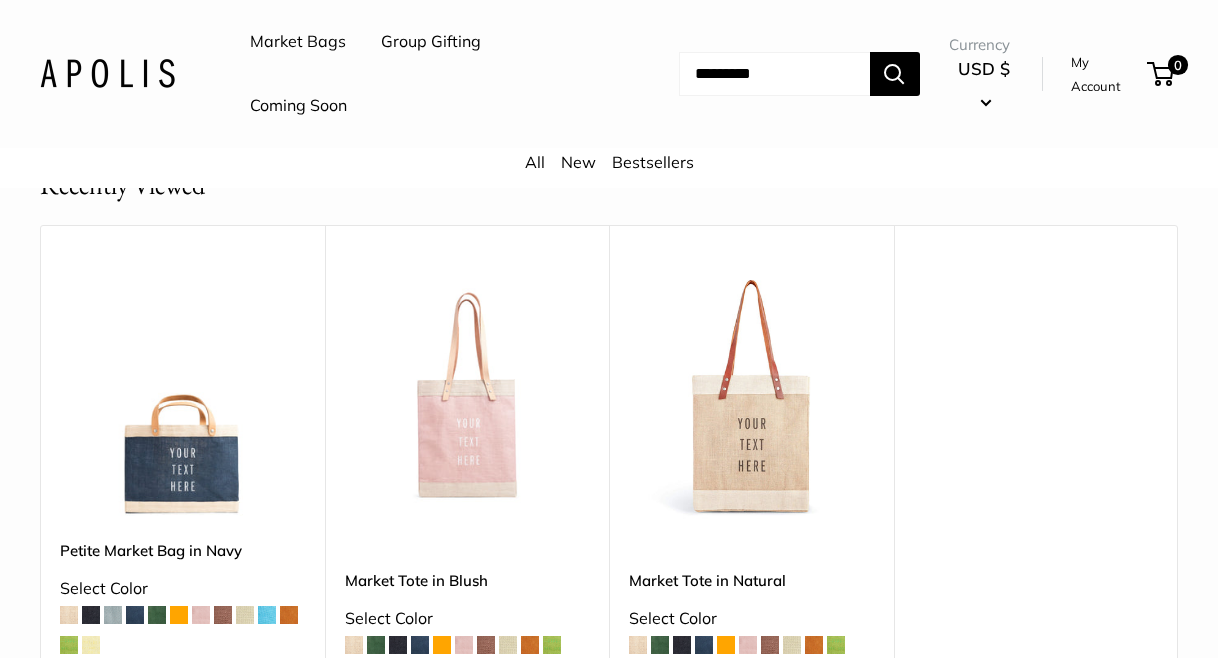 click on "All" at bounding box center (535, 162) 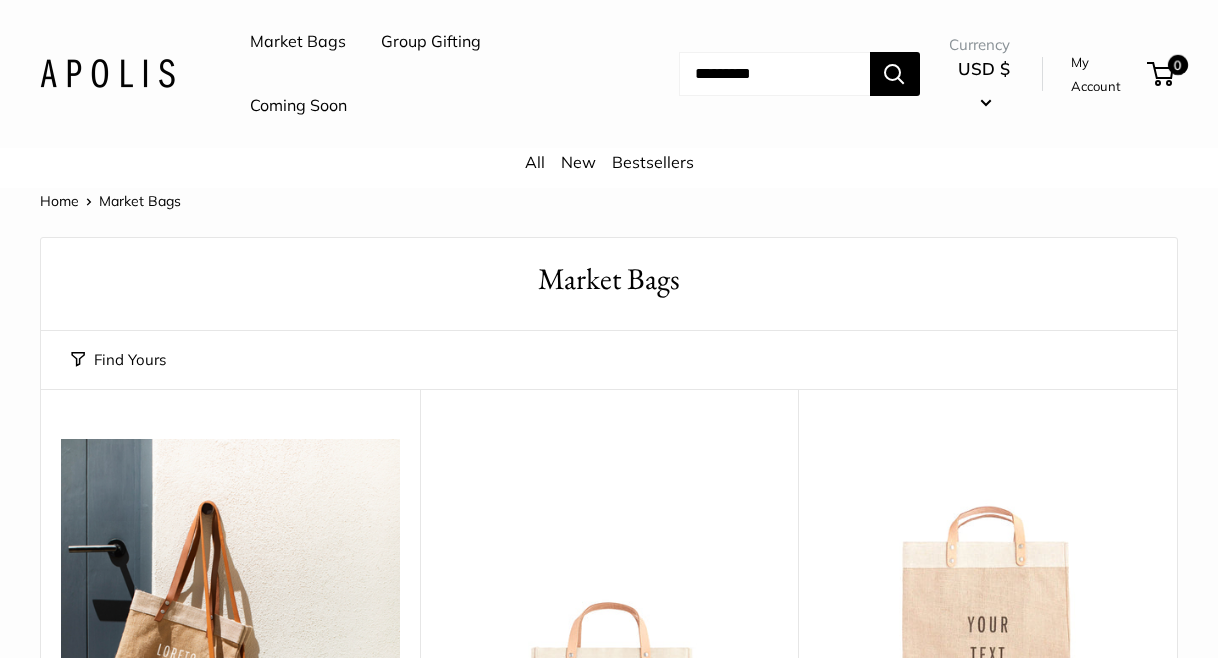 scroll, scrollTop: 0, scrollLeft: 0, axis: both 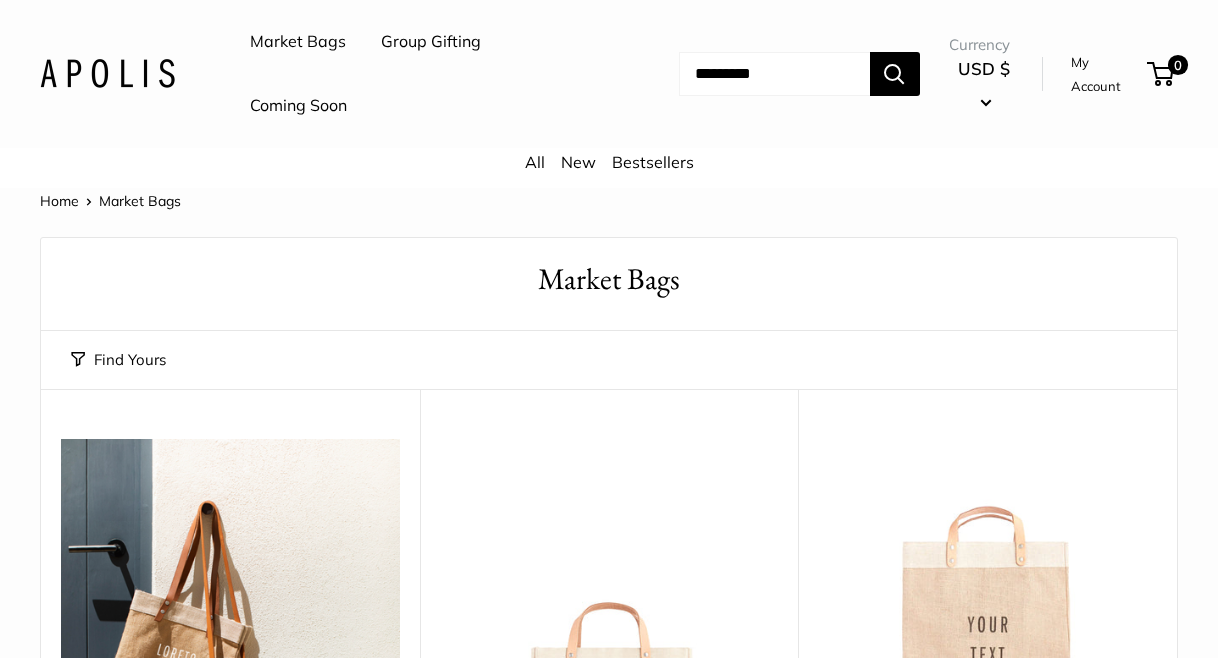click on "Find Yours" at bounding box center [118, 360] 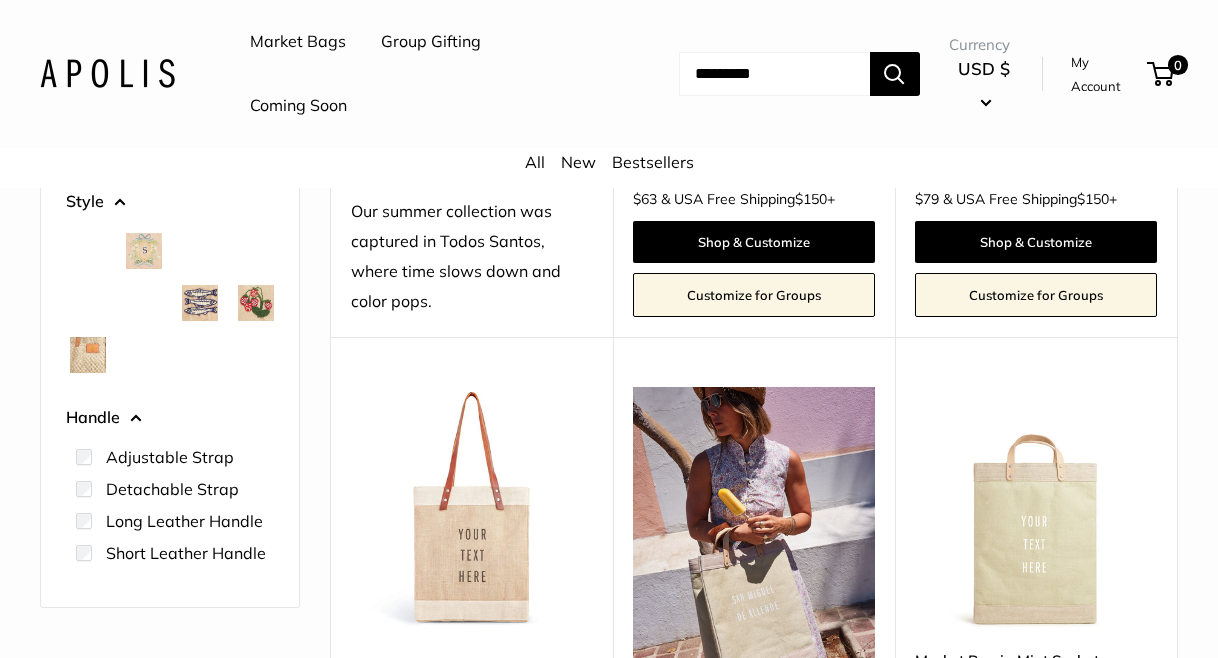 scroll, scrollTop: 729, scrollLeft: 0, axis: vertical 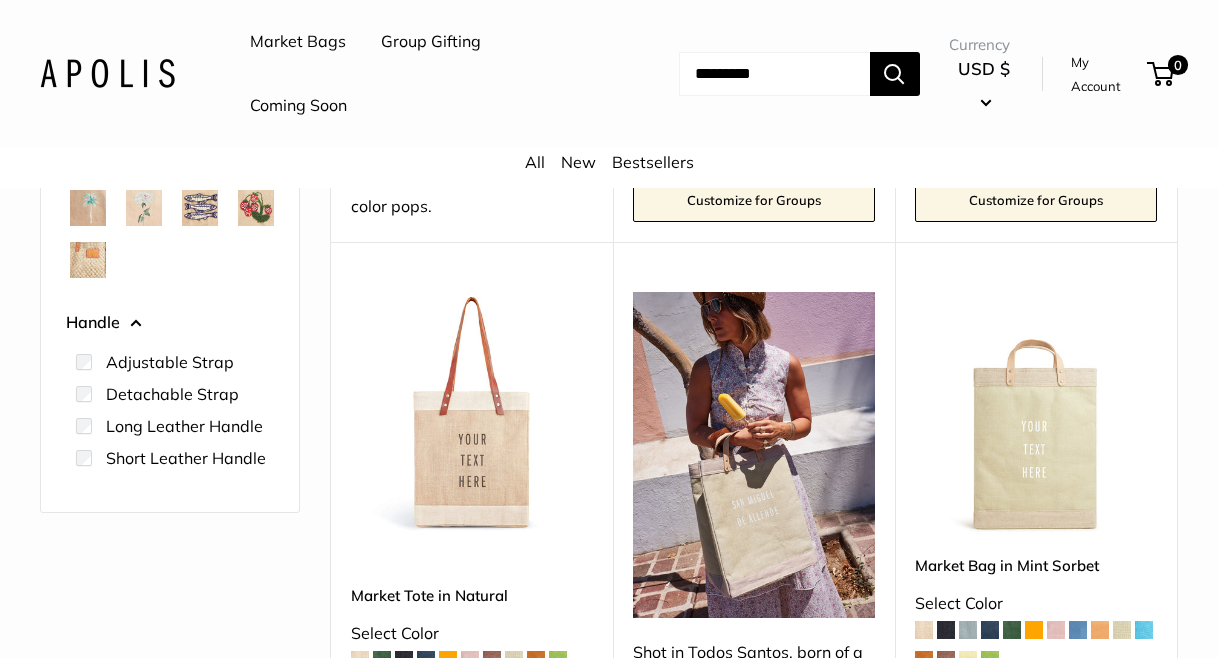 click on "Handle" at bounding box center (170, 323) 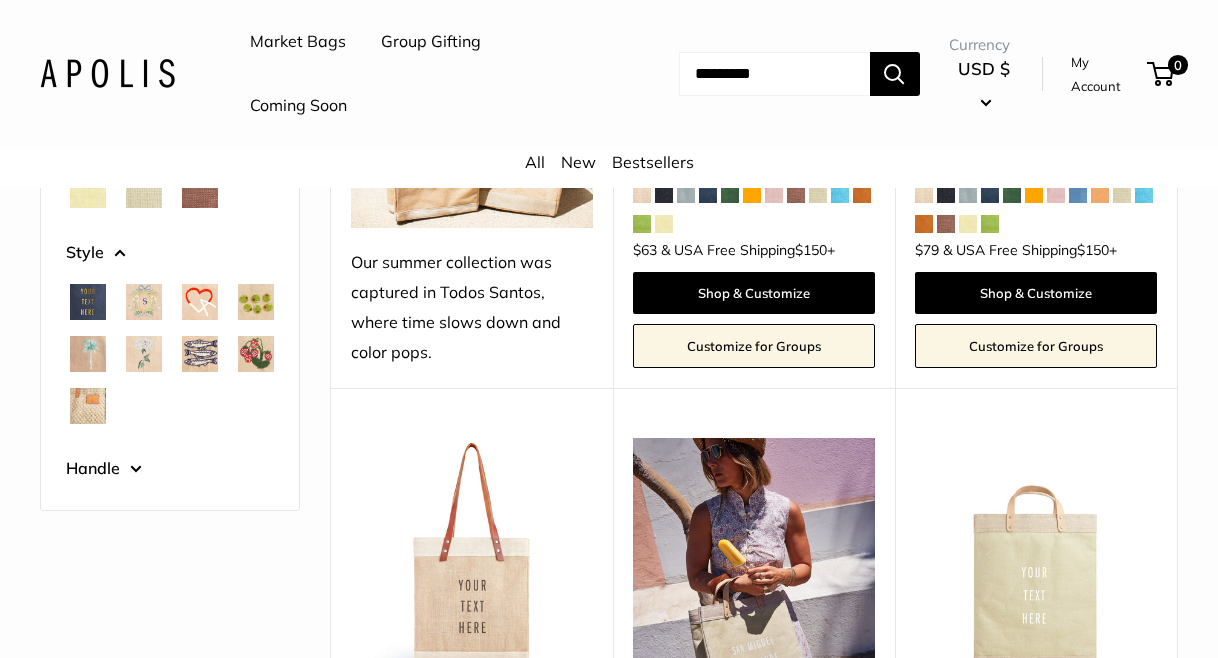 scroll, scrollTop: 587, scrollLeft: 0, axis: vertical 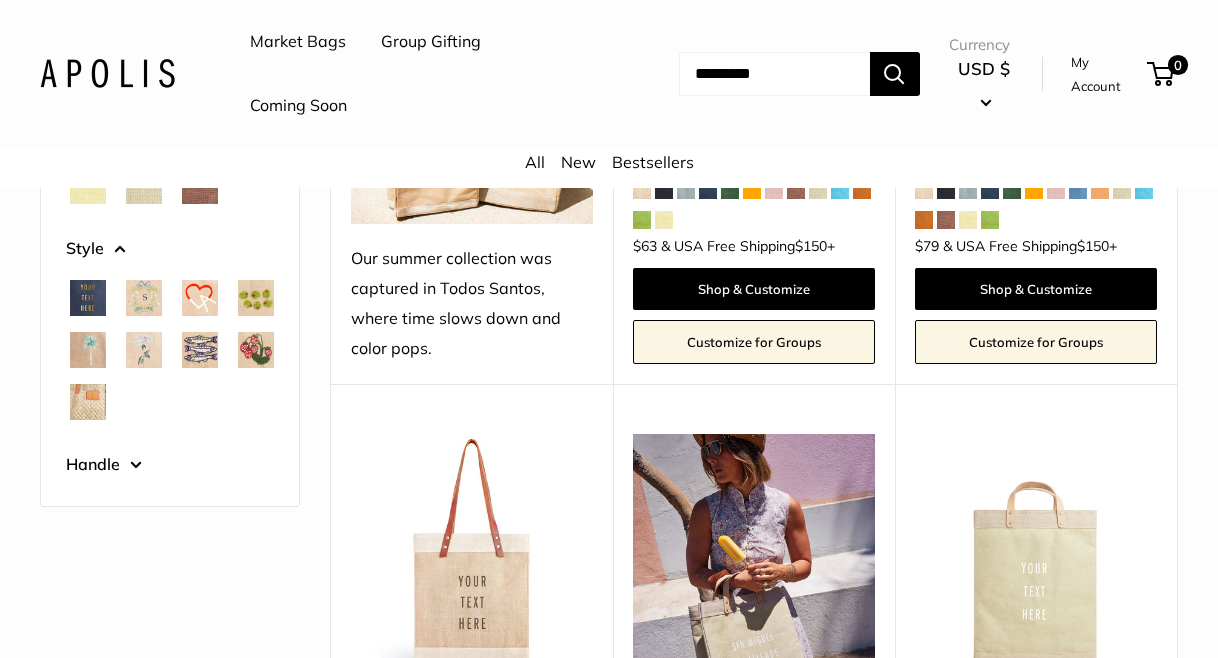 click on "Handle" at bounding box center (170, 465) 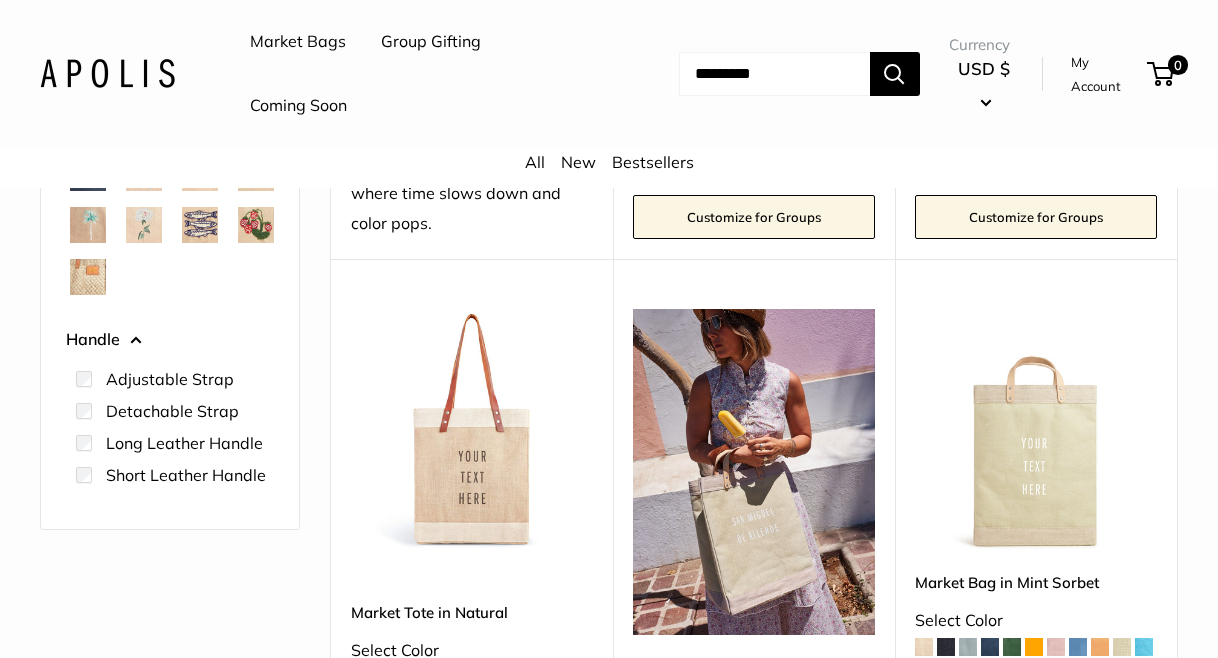 scroll, scrollTop: 729, scrollLeft: 0, axis: vertical 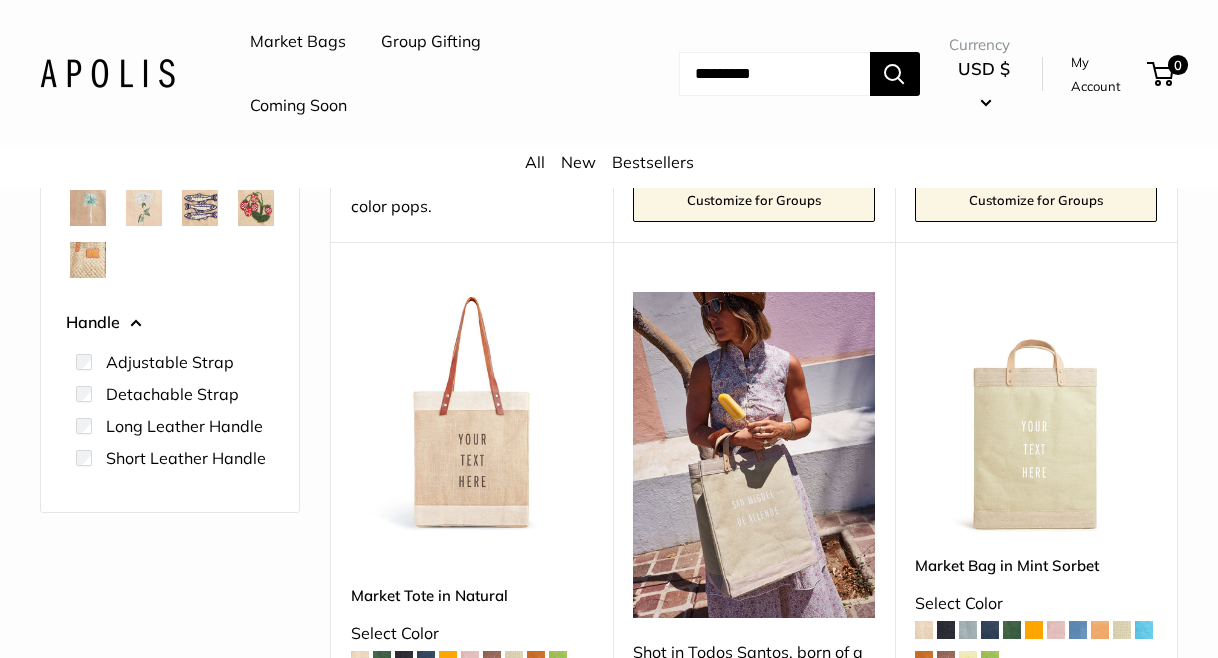 click on "Adjustable Strap" at bounding box center [170, 362] 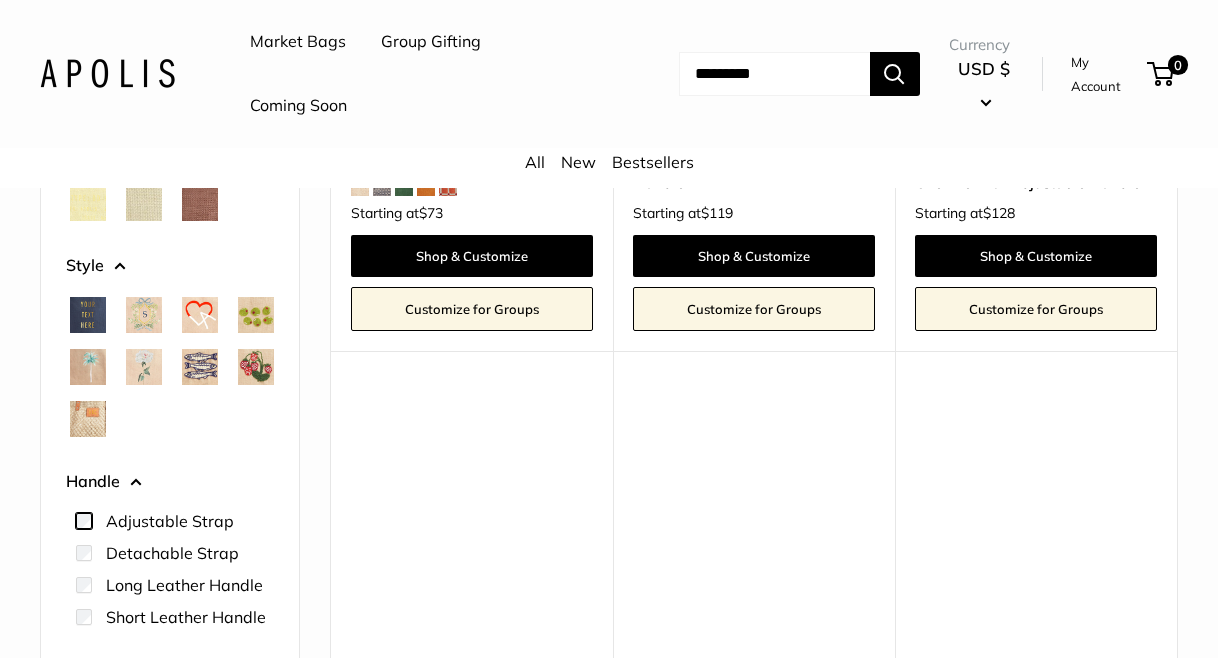 scroll, scrollTop: 892, scrollLeft: 0, axis: vertical 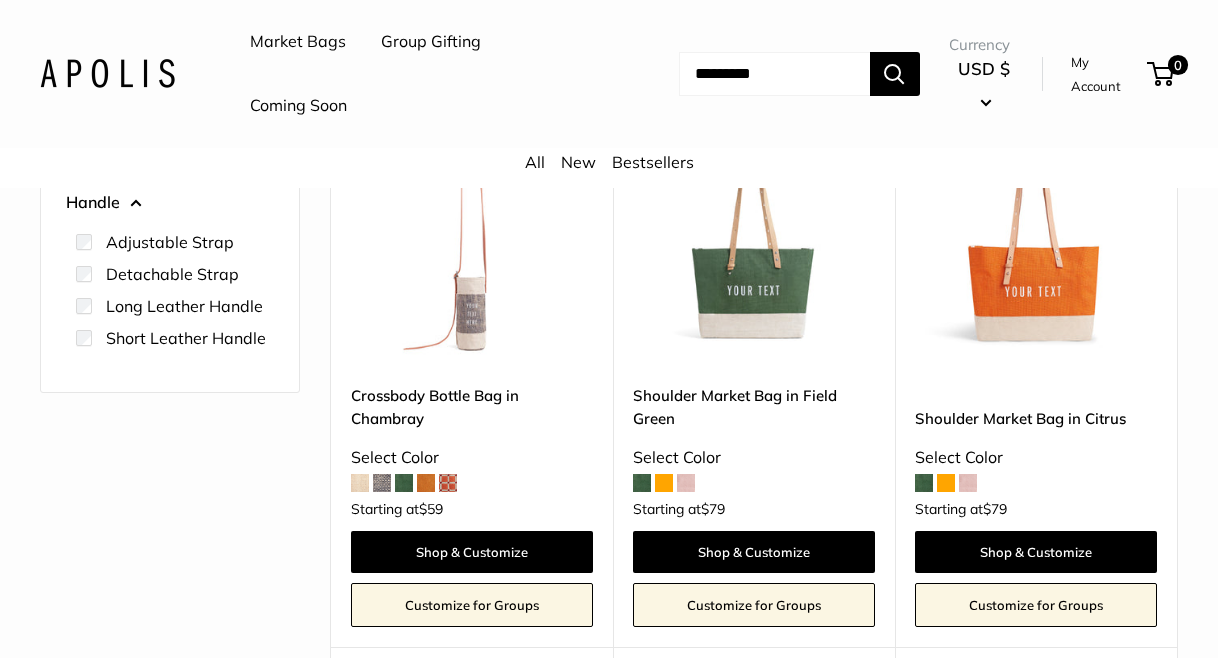 click at bounding box center (89, 242) 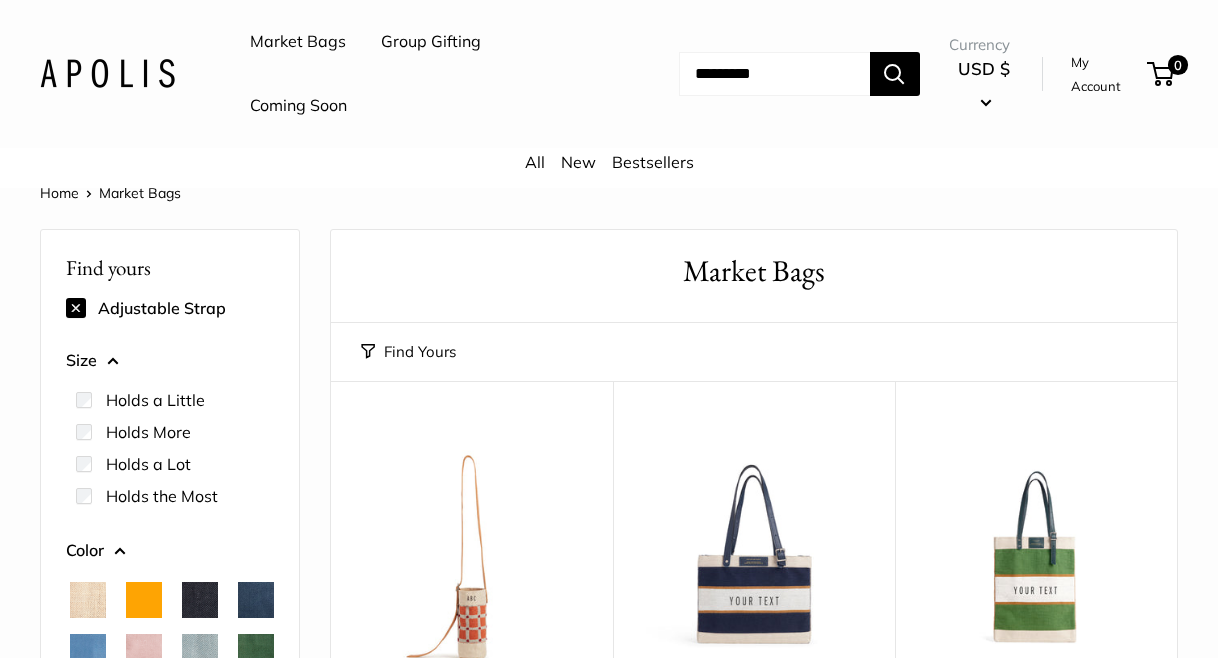 scroll, scrollTop: 0, scrollLeft: 0, axis: both 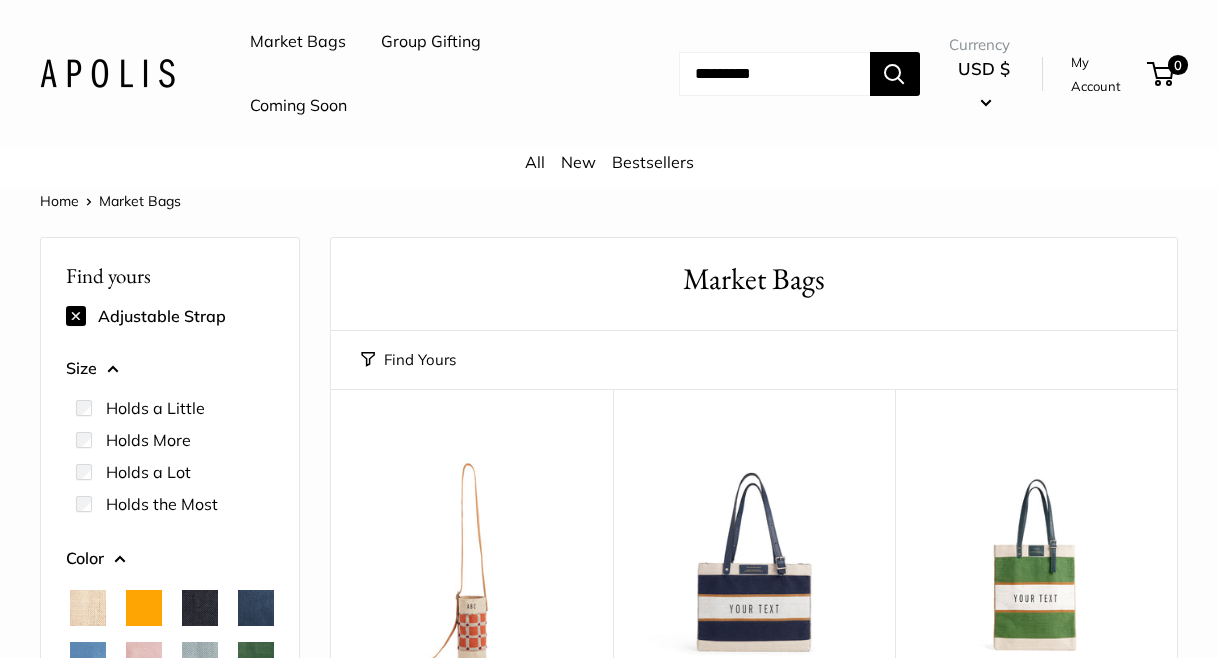 click at bounding box center (76, 316) 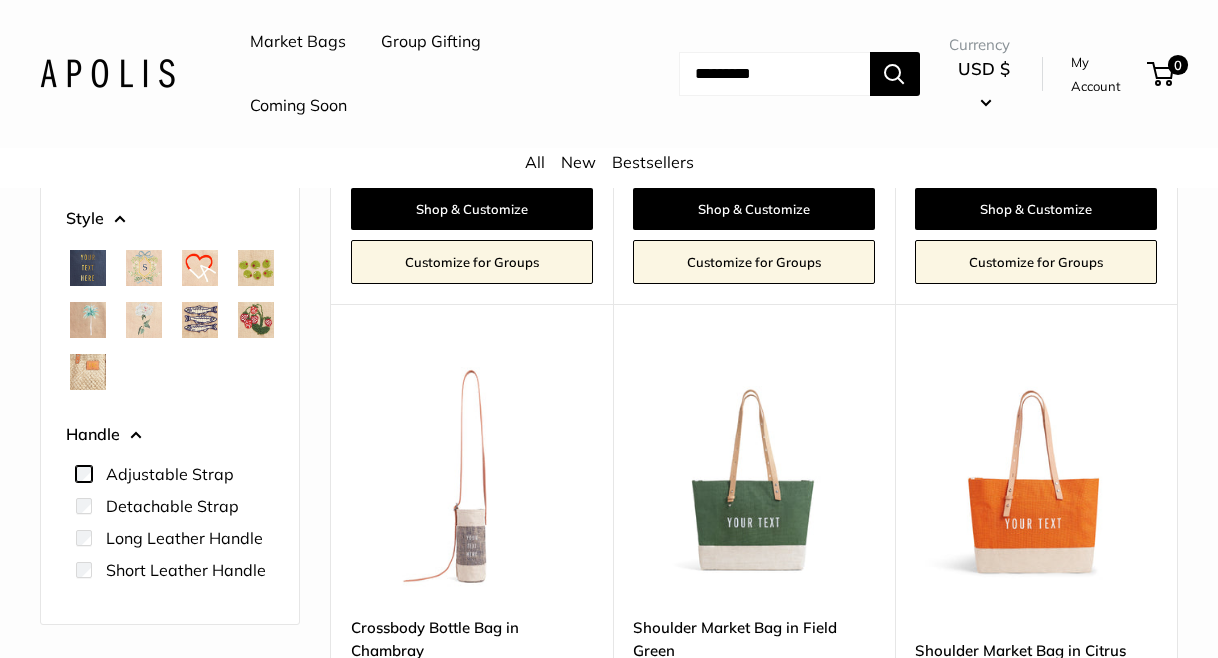 scroll, scrollTop: 754, scrollLeft: 0, axis: vertical 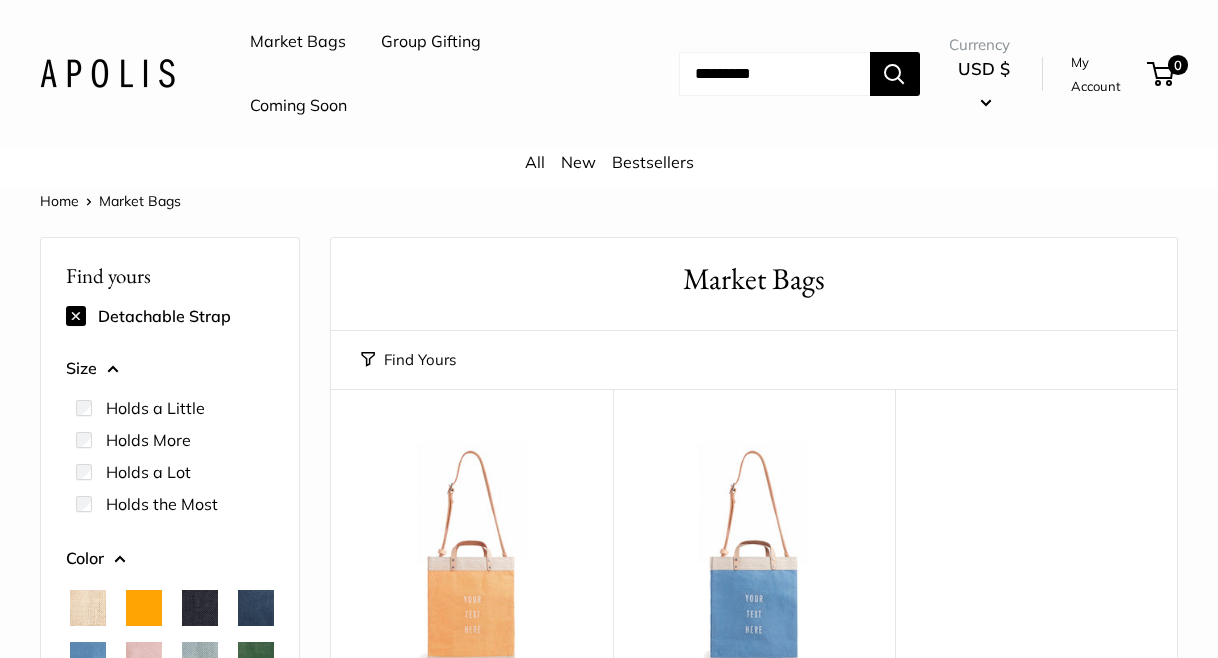 click on "Size" at bounding box center [170, 369] 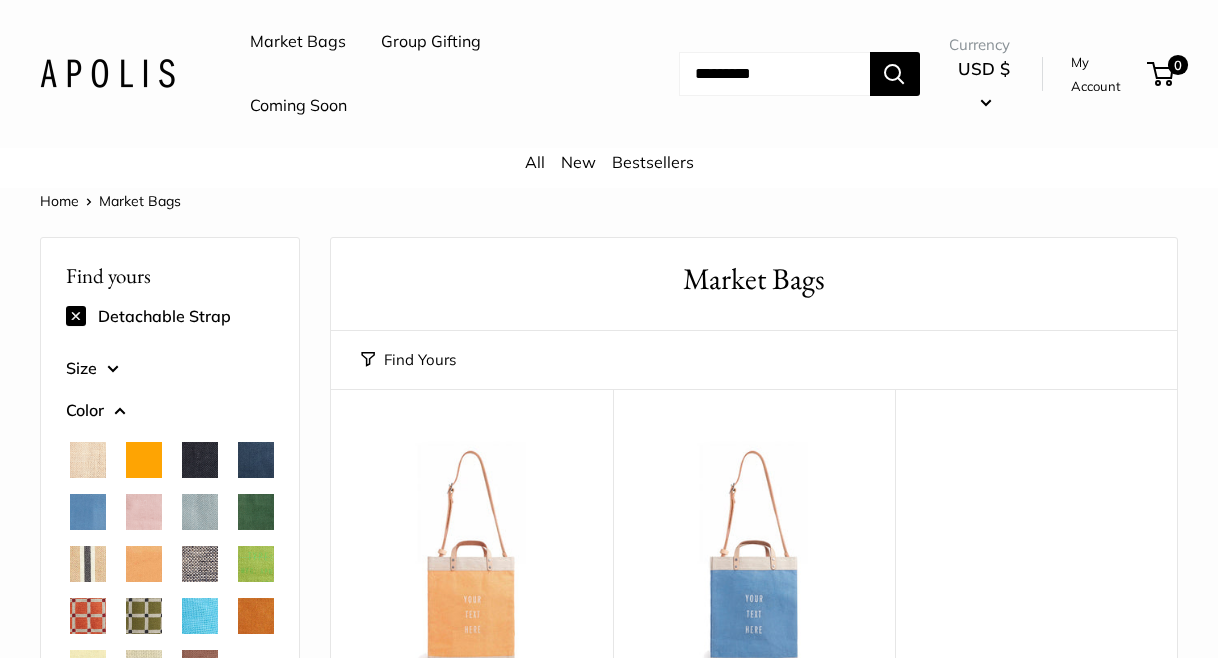 click on "Color" at bounding box center [170, 411] 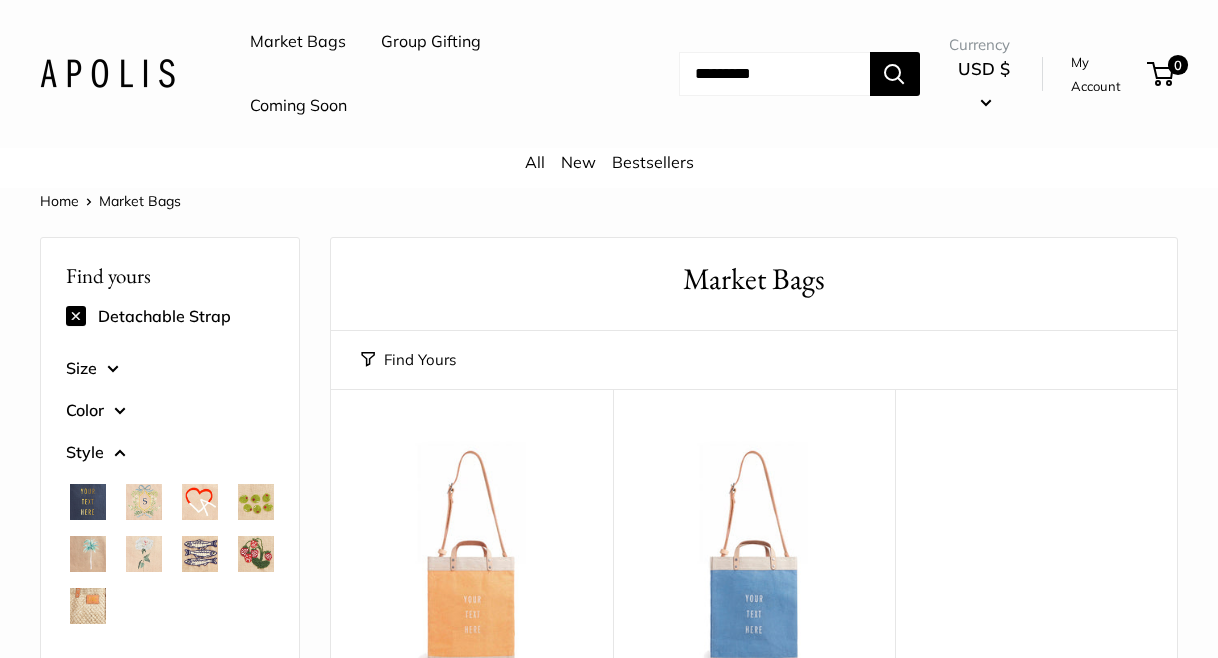 click on "Style" at bounding box center [170, 453] 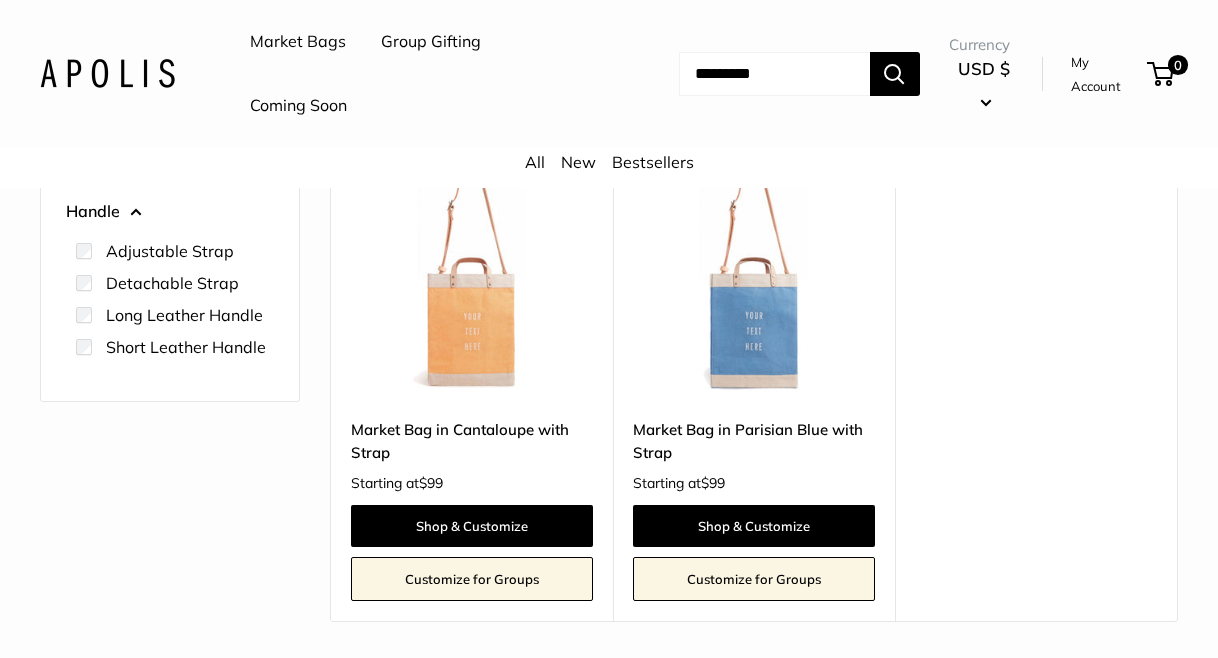 scroll, scrollTop: 284, scrollLeft: 0, axis: vertical 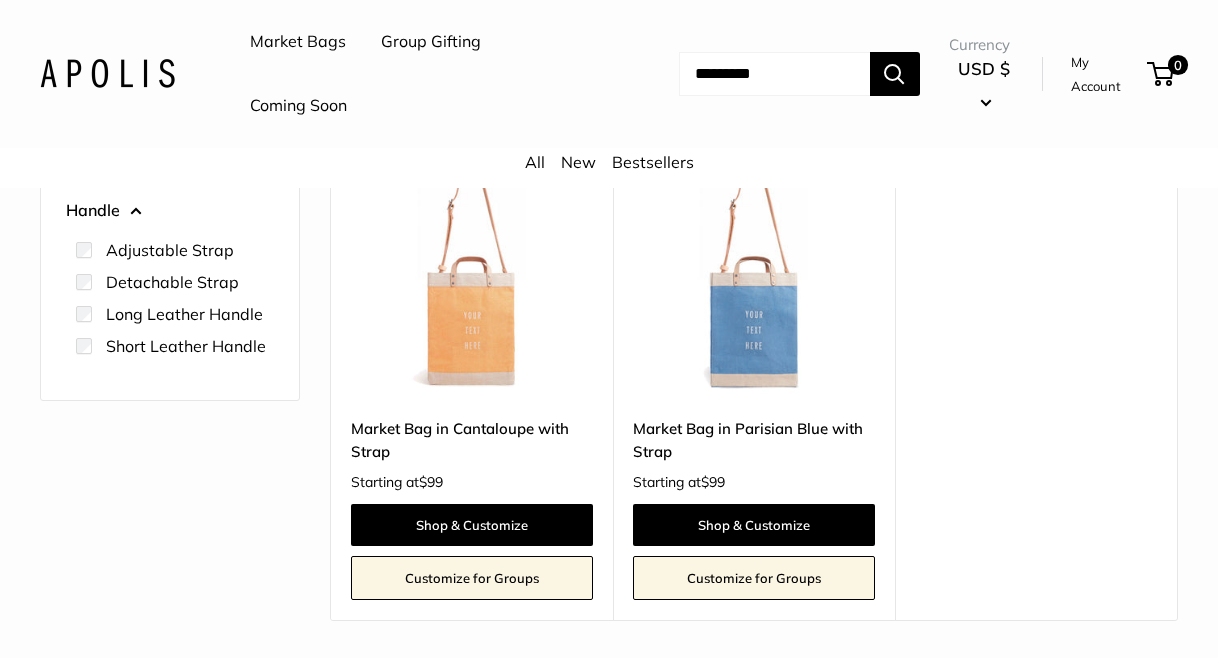click at bounding box center [89, 346] 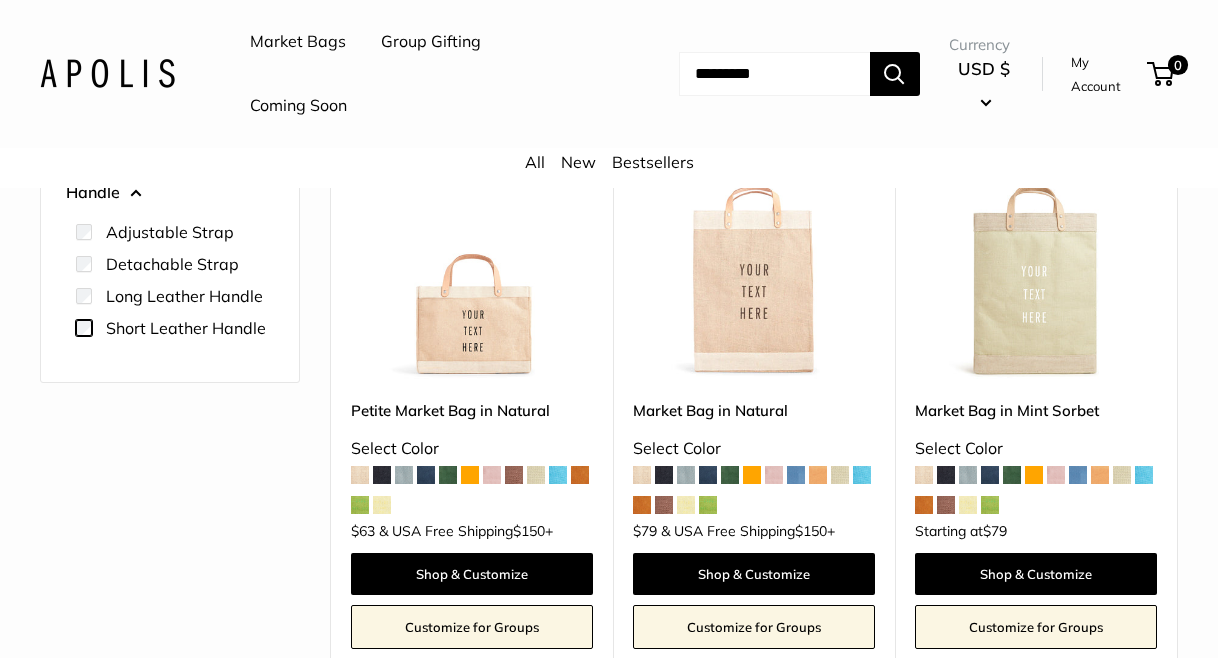 scroll, scrollTop: 305, scrollLeft: 0, axis: vertical 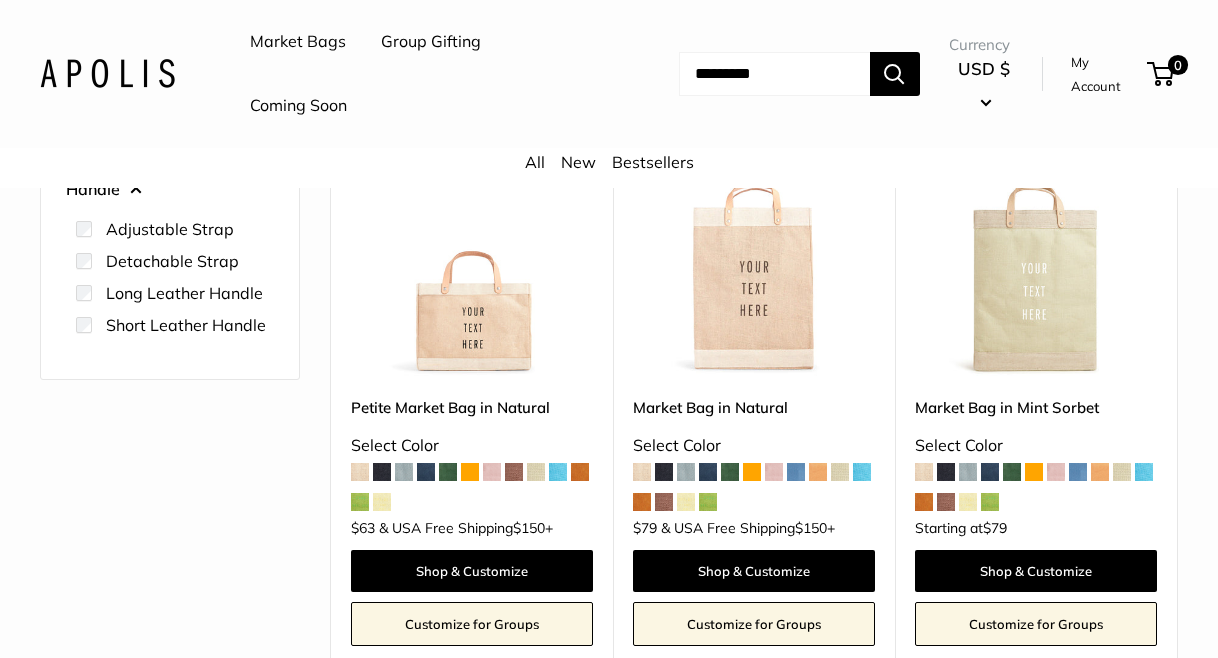 click on "Long Leather Handle" at bounding box center [184, 293] 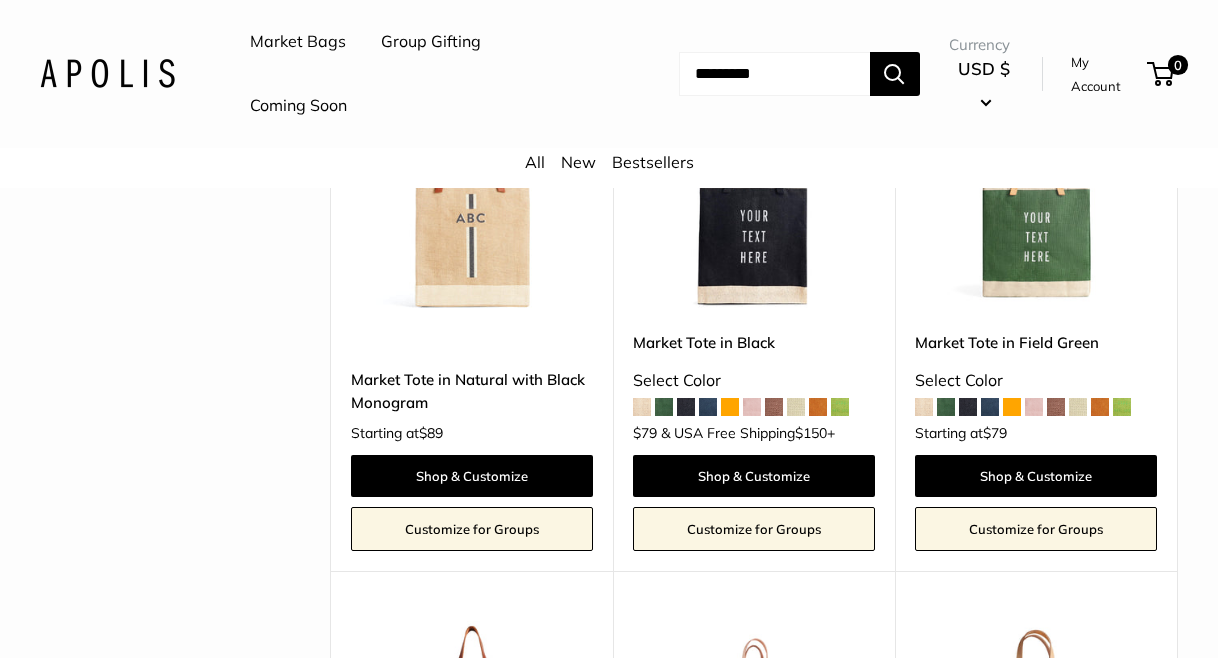 scroll, scrollTop: 1753, scrollLeft: 0, axis: vertical 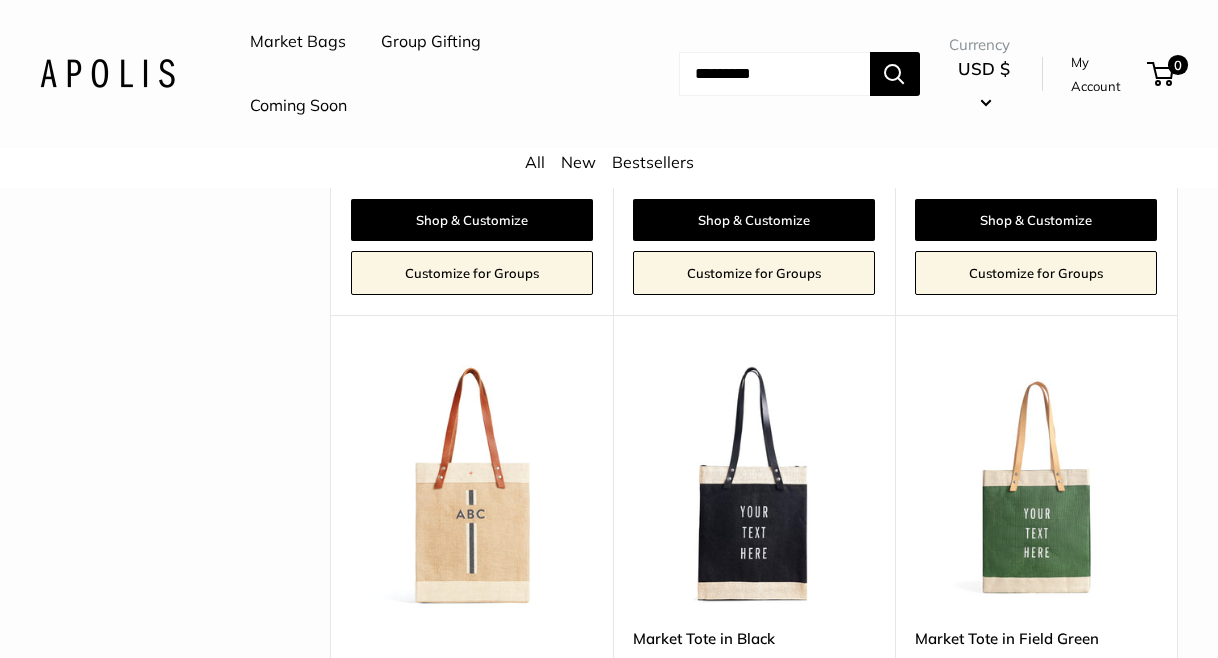 click on "Market Bags Group Gifting Coming Soon
Need help?
Text Us:  20919
hello@apolisglobal.com
Follow Us
Facebook
Twitter
Instagram
Pinterest
YouTube
Vimeo
Tumblr
Market Bags Group Gifting Coming Soon" at bounding box center (609, 74) 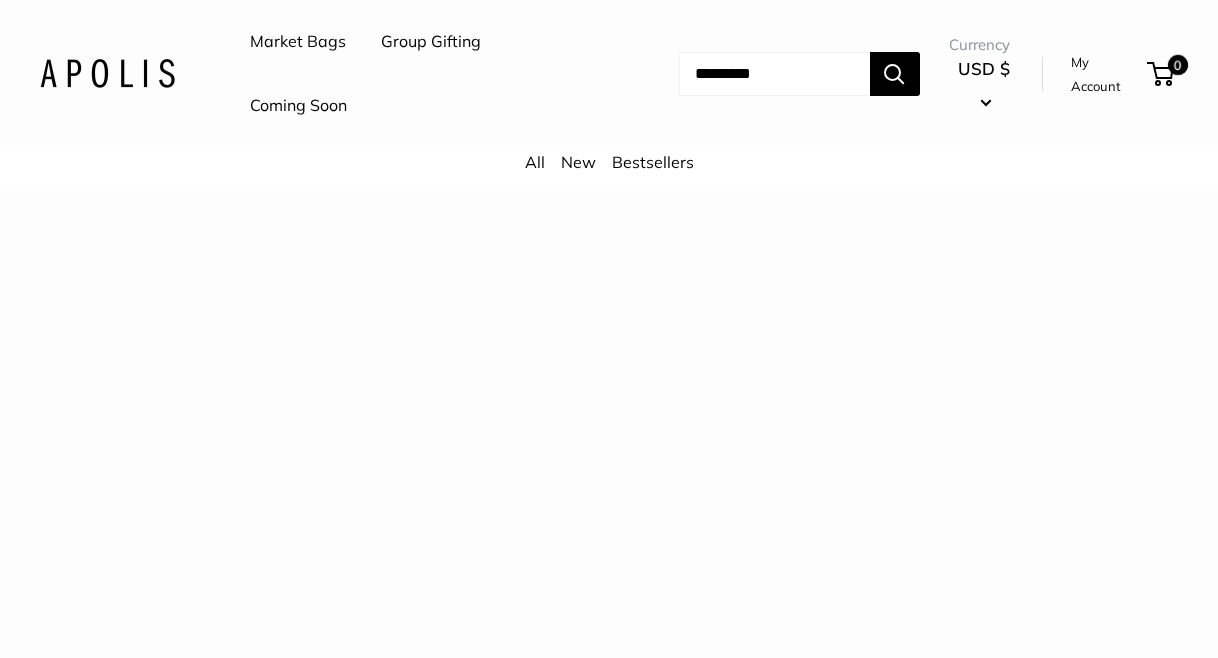 scroll, scrollTop: 0, scrollLeft: 0, axis: both 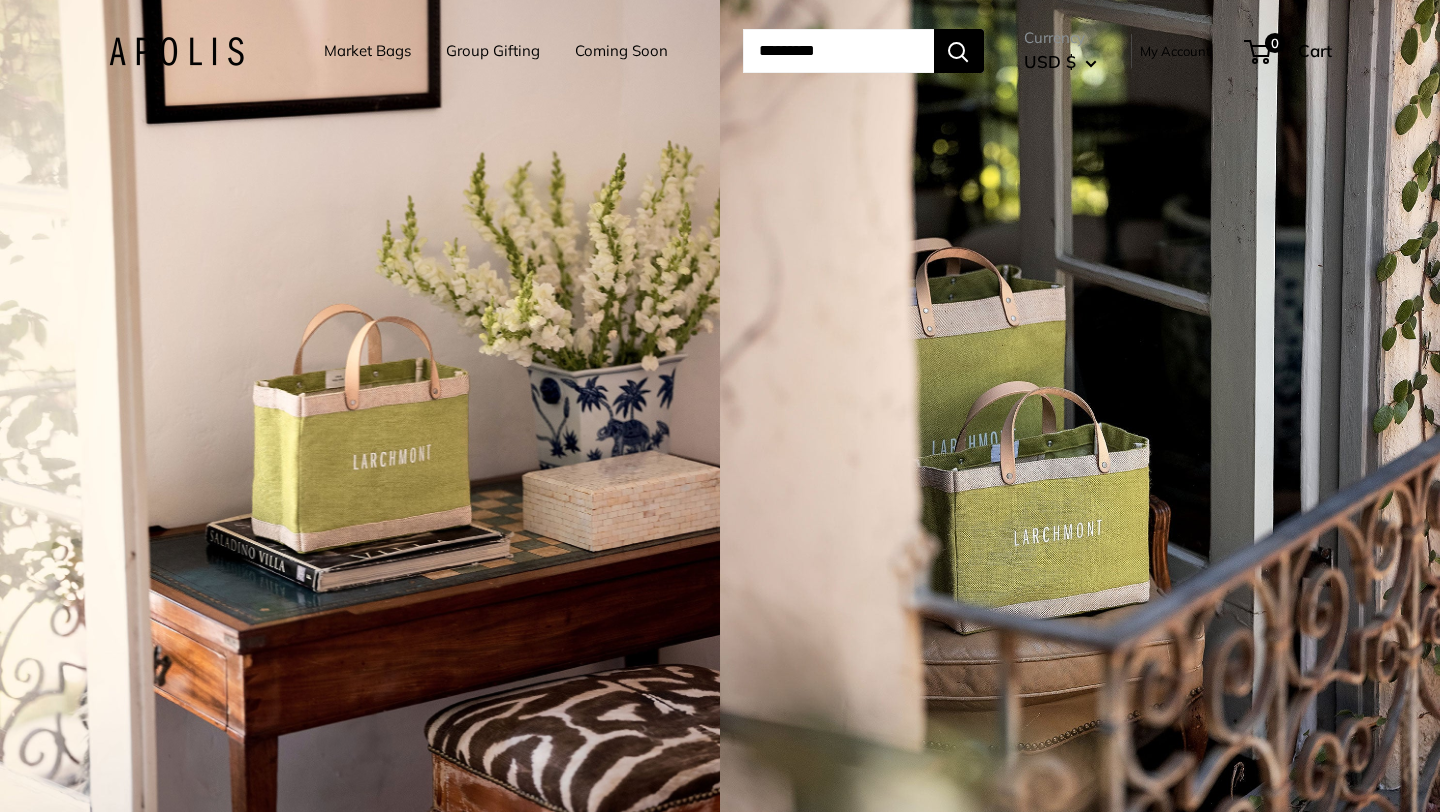 click on "Market Bags" at bounding box center [367, 51] 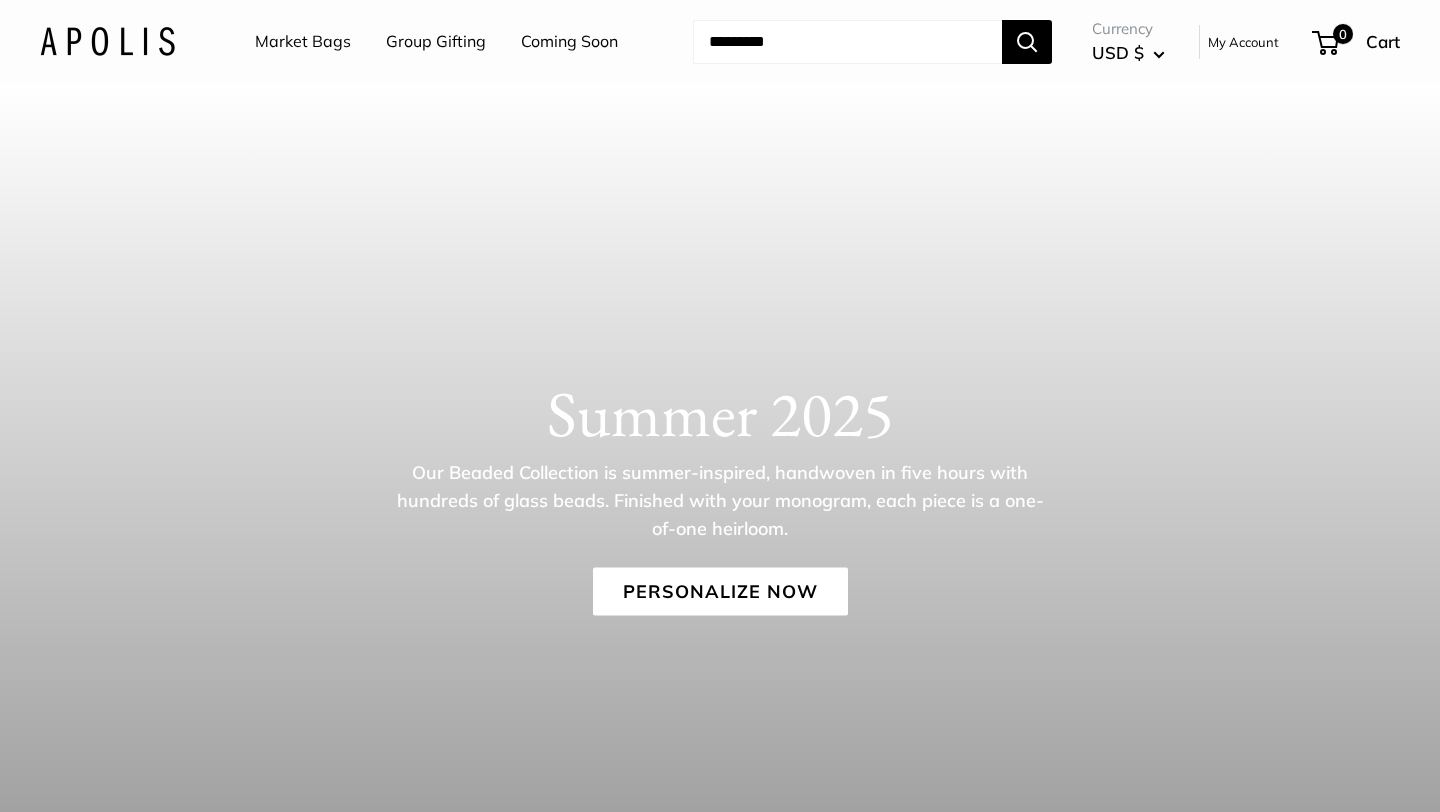 scroll, scrollTop: 0, scrollLeft: 0, axis: both 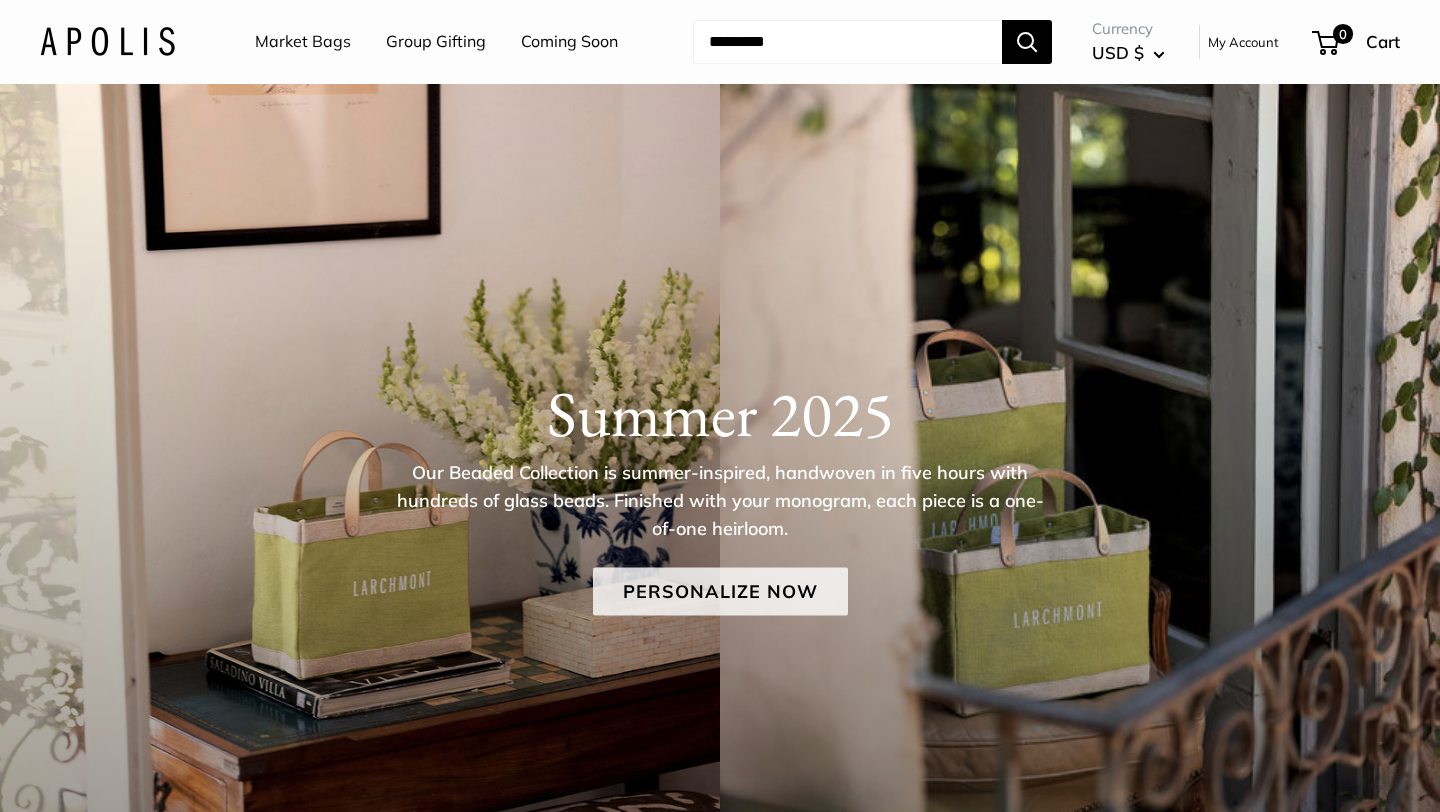 click on "Personalize Now" at bounding box center (720, 591) 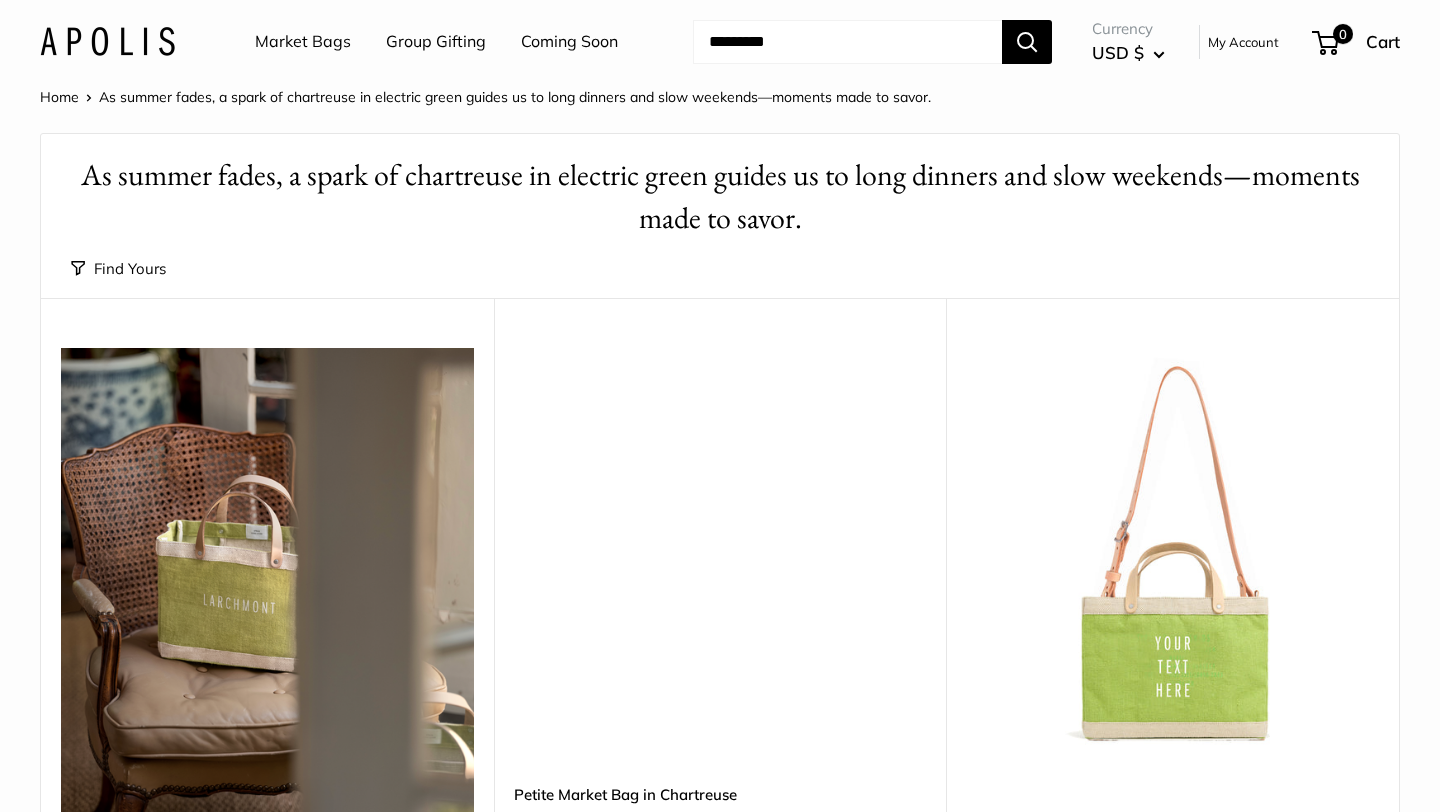 scroll, scrollTop: 0, scrollLeft: 0, axis: both 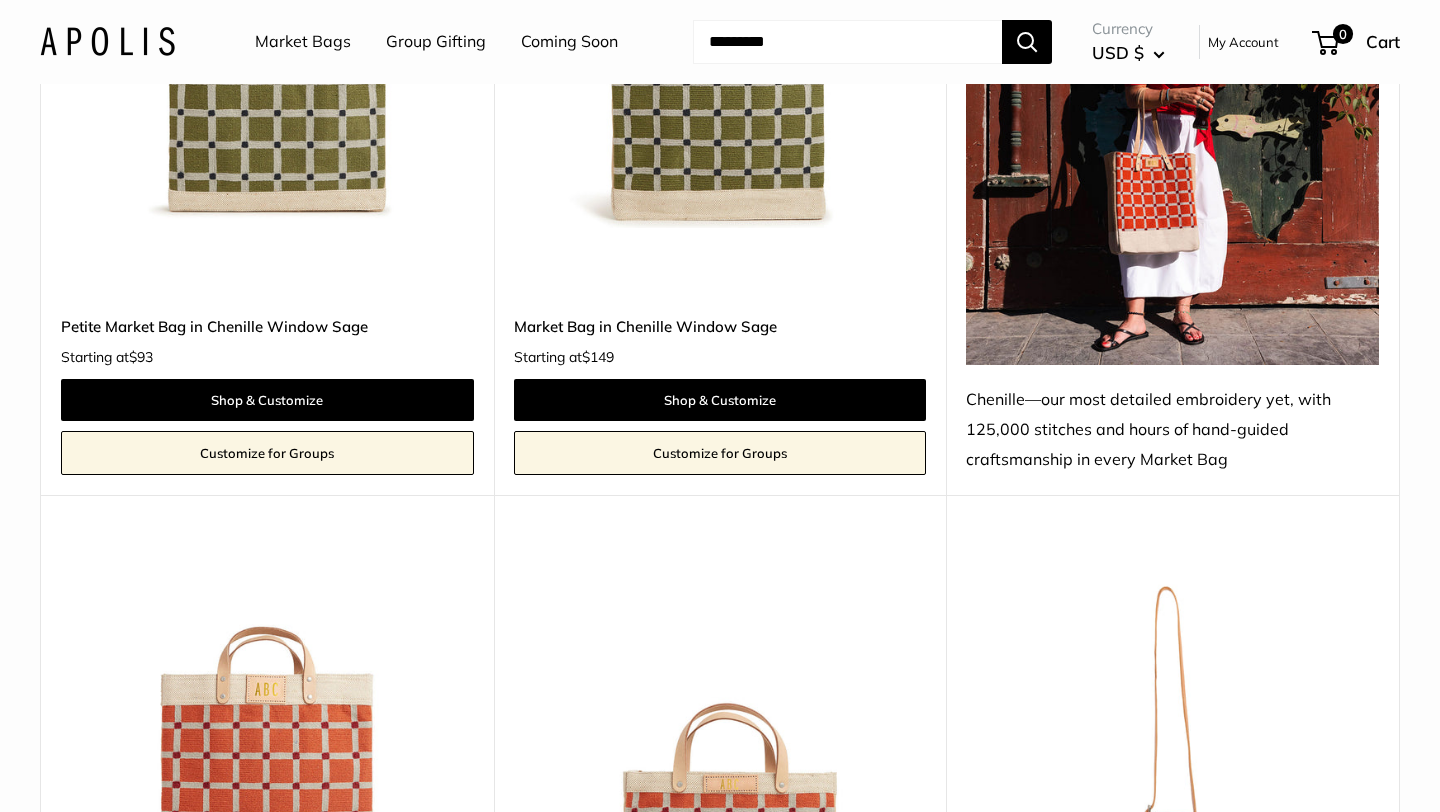 click at bounding box center (847, 42) 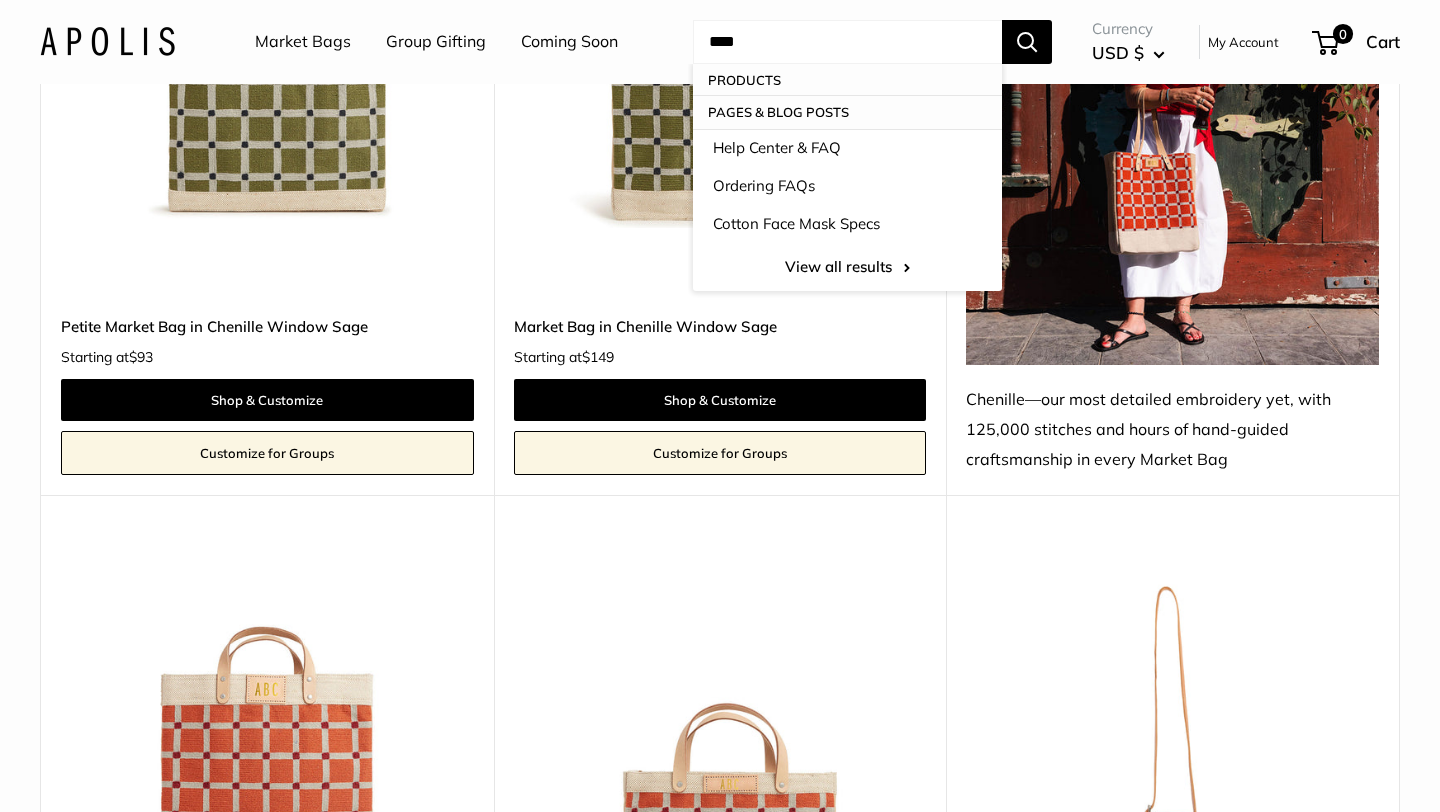 type on "****" 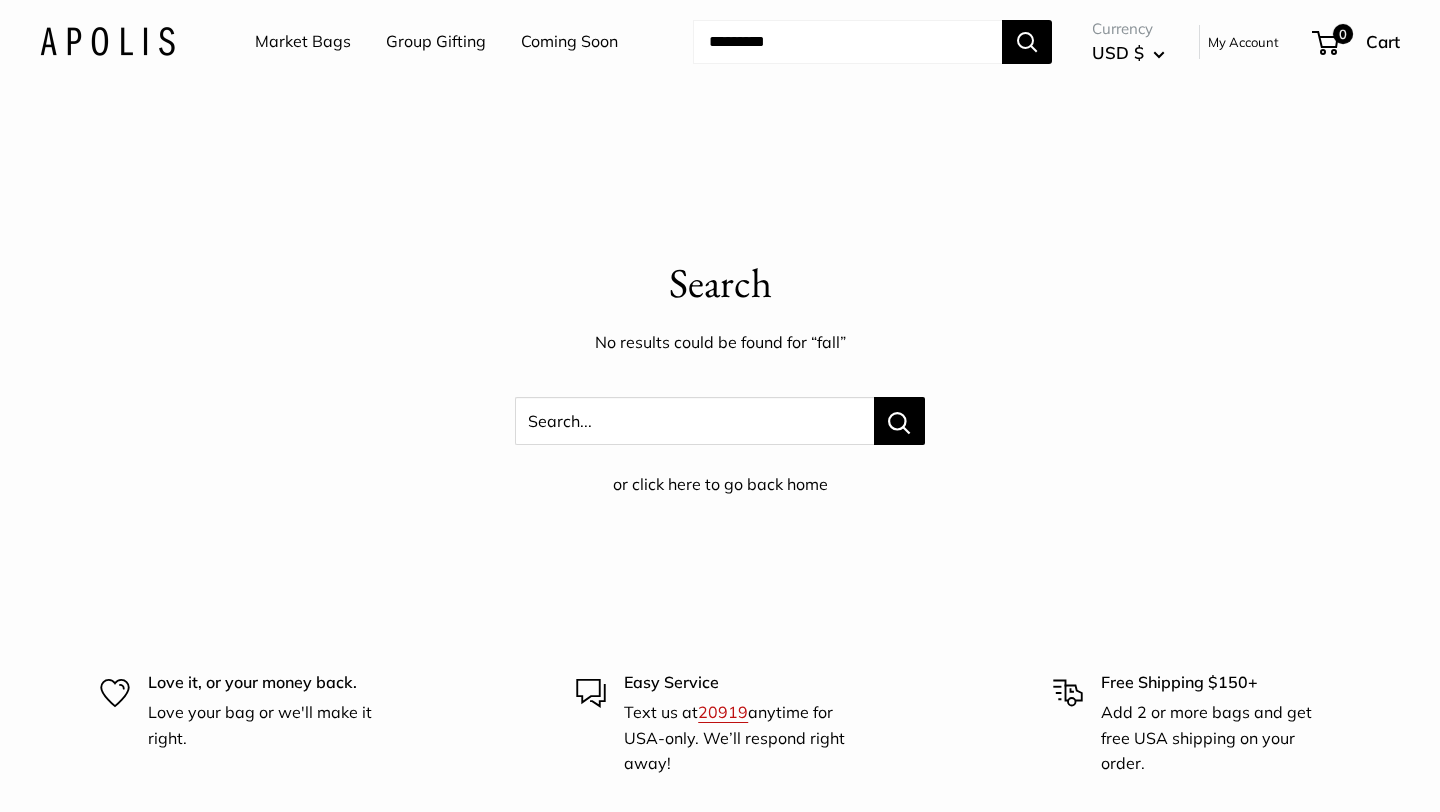 scroll, scrollTop: 0, scrollLeft: 0, axis: both 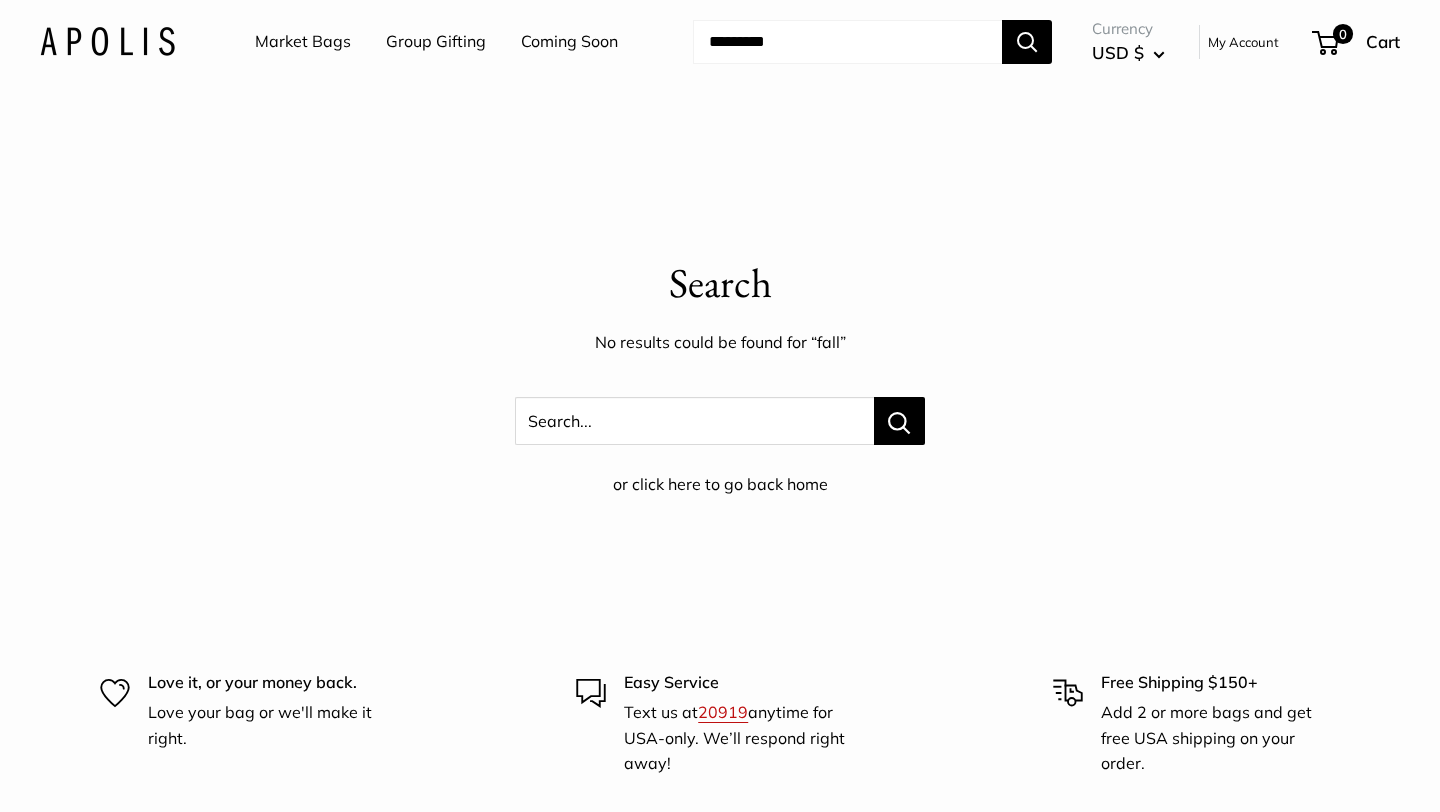 click on "Group Gifting" at bounding box center (436, 42) 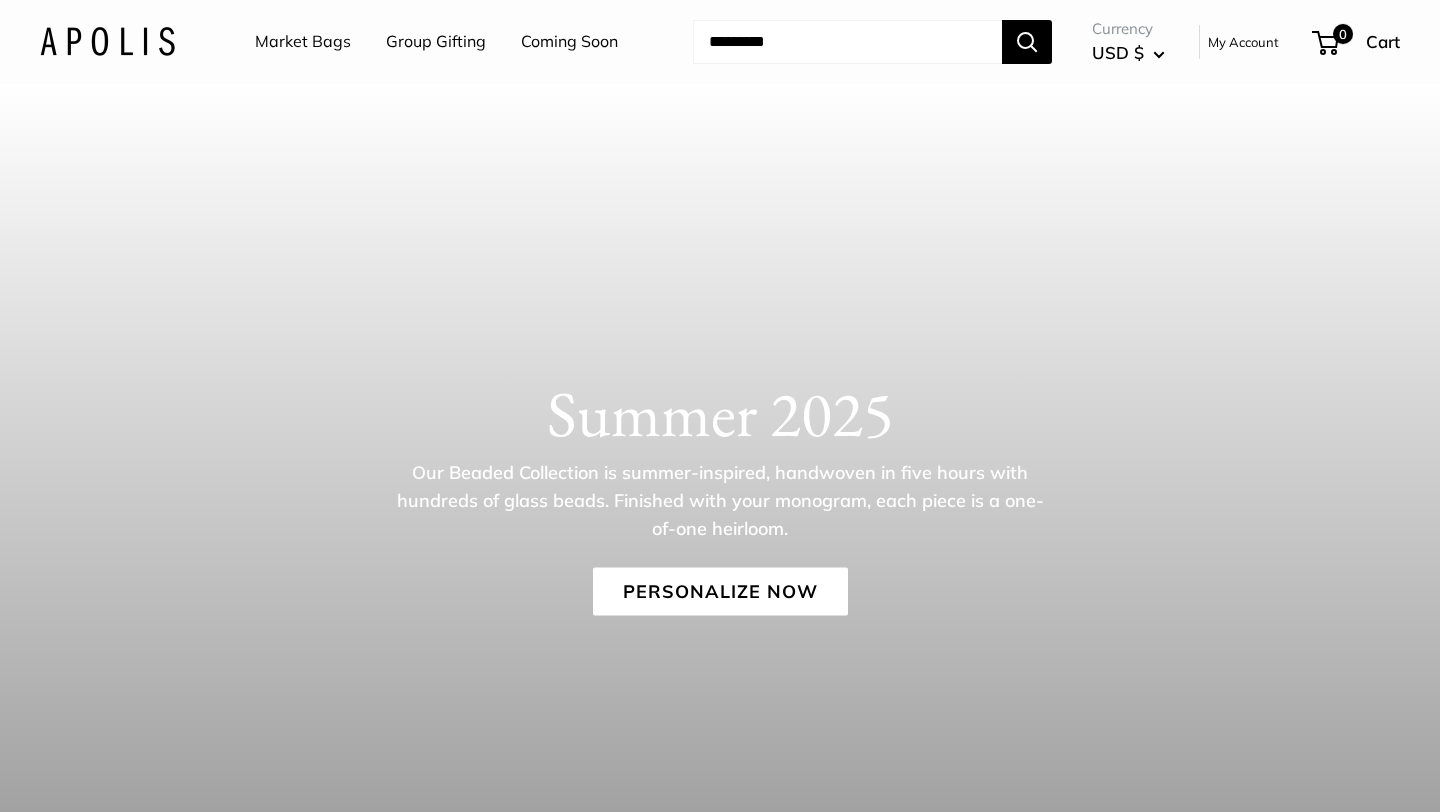 scroll, scrollTop: 0, scrollLeft: 0, axis: both 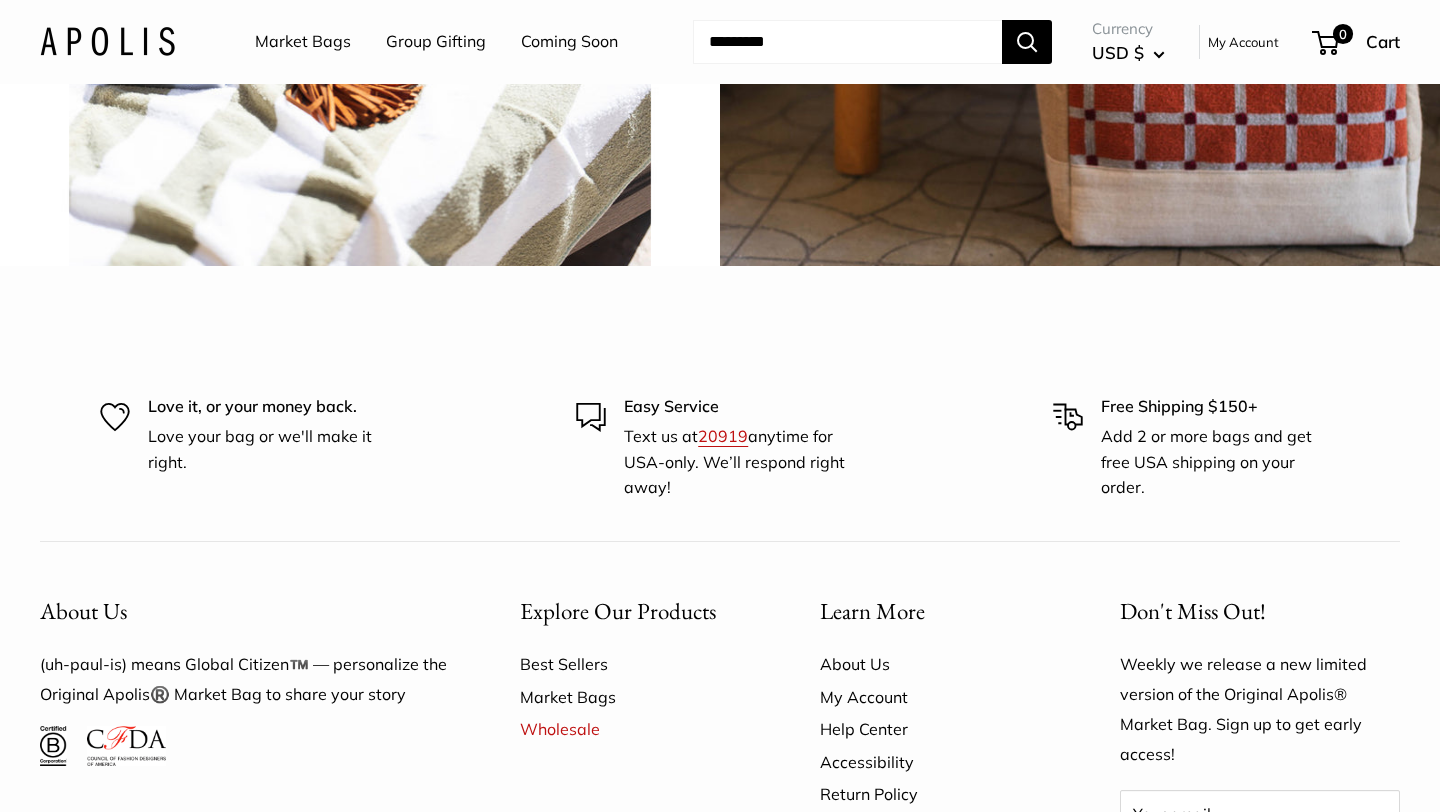 click on "View all" at bounding box center [756, -489] 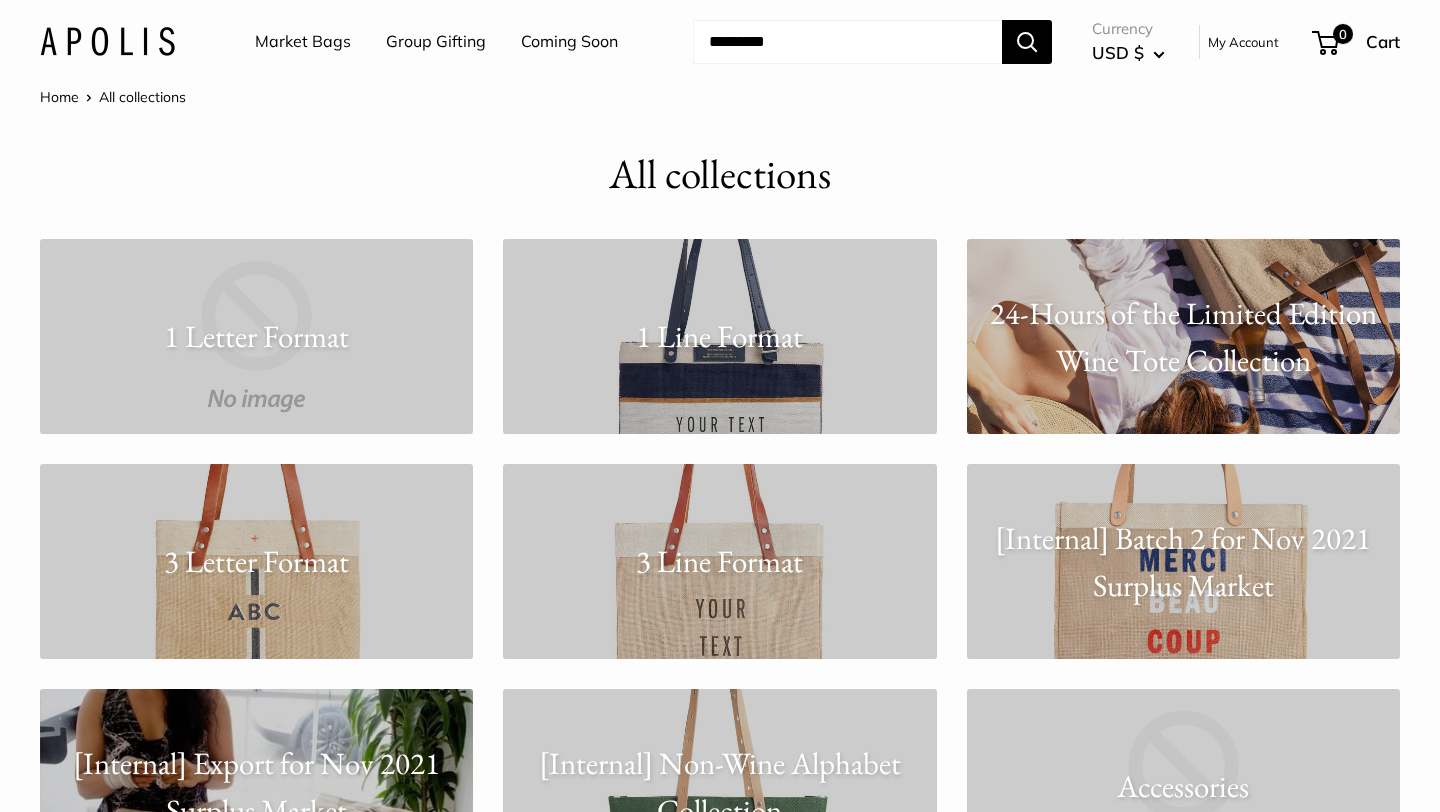 scroll, scrollTop: 0, scrollLeft: 0, axis: both 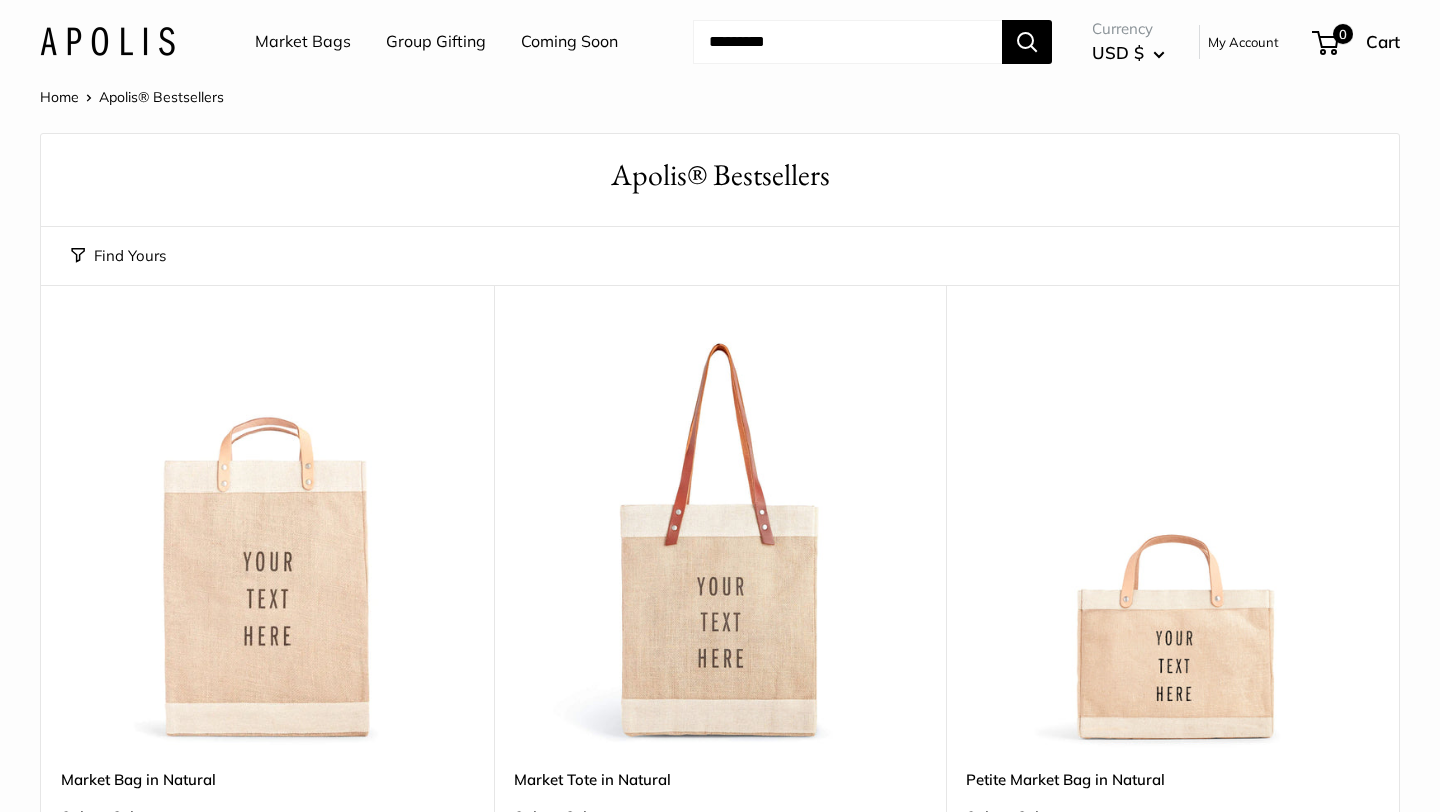 click at bounding box center (847, 42) 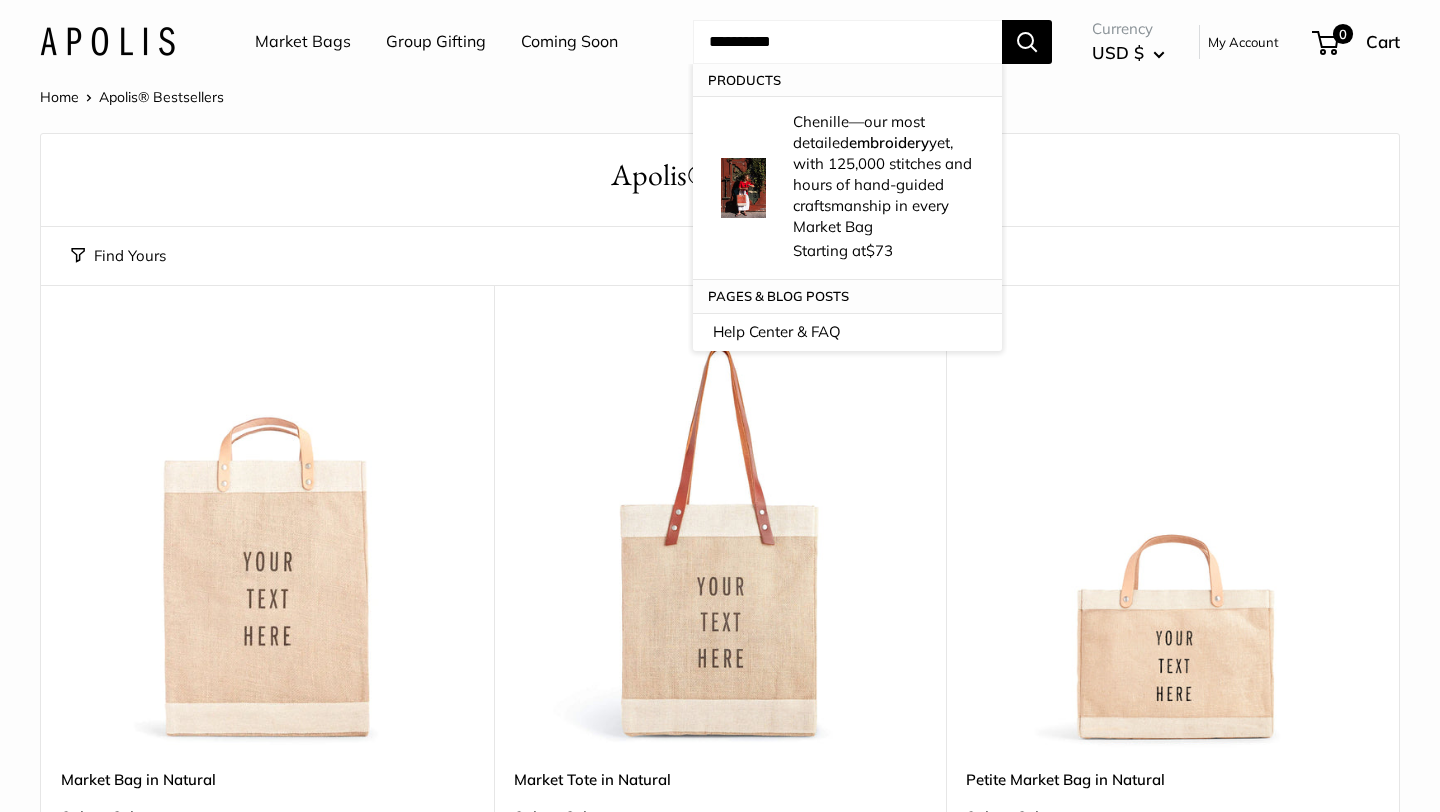 click on "**********" at bounding box center (847, 42) 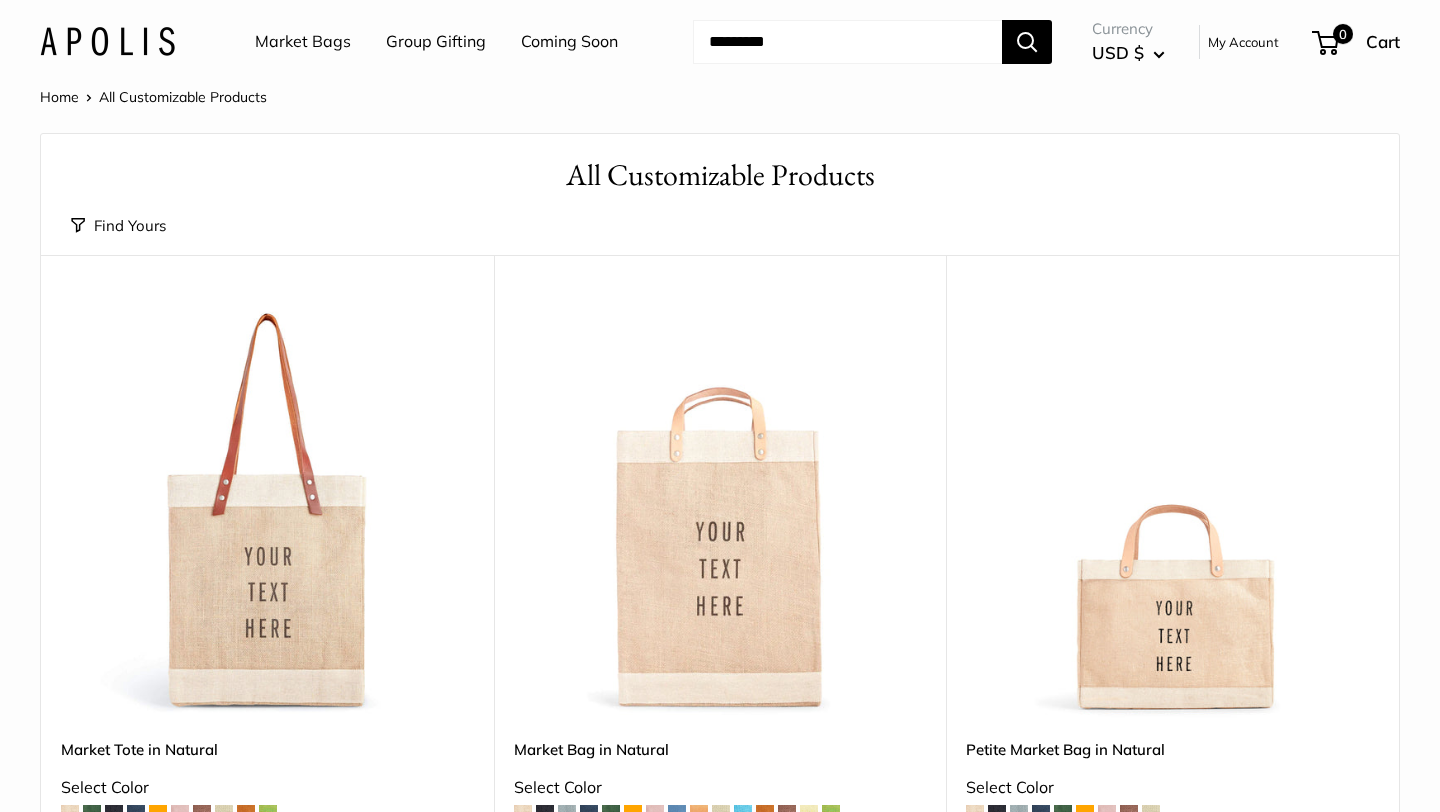 scroll, scrollTop: 0, scrollLeft: 0, axis: both 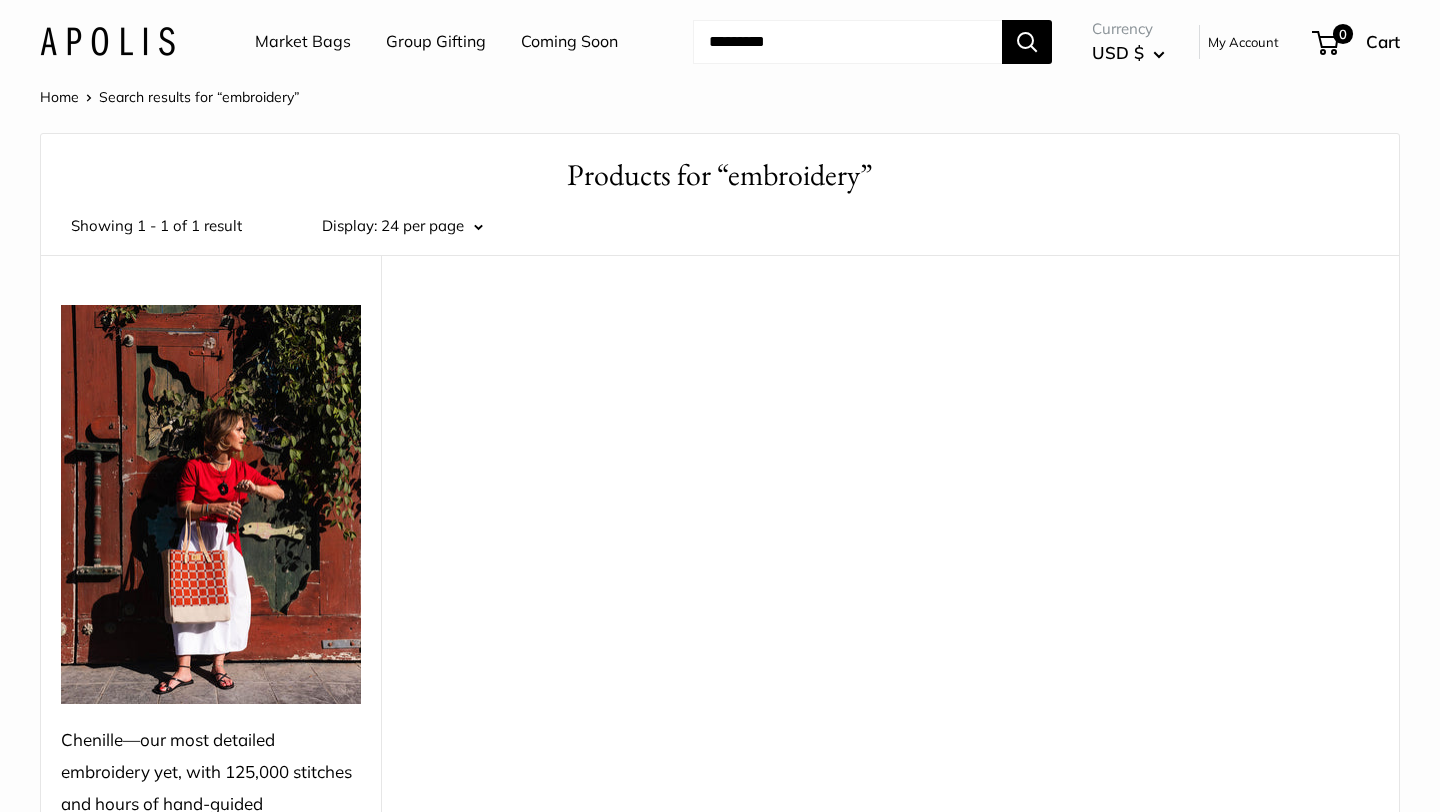 click at bounding box center (847, 42) 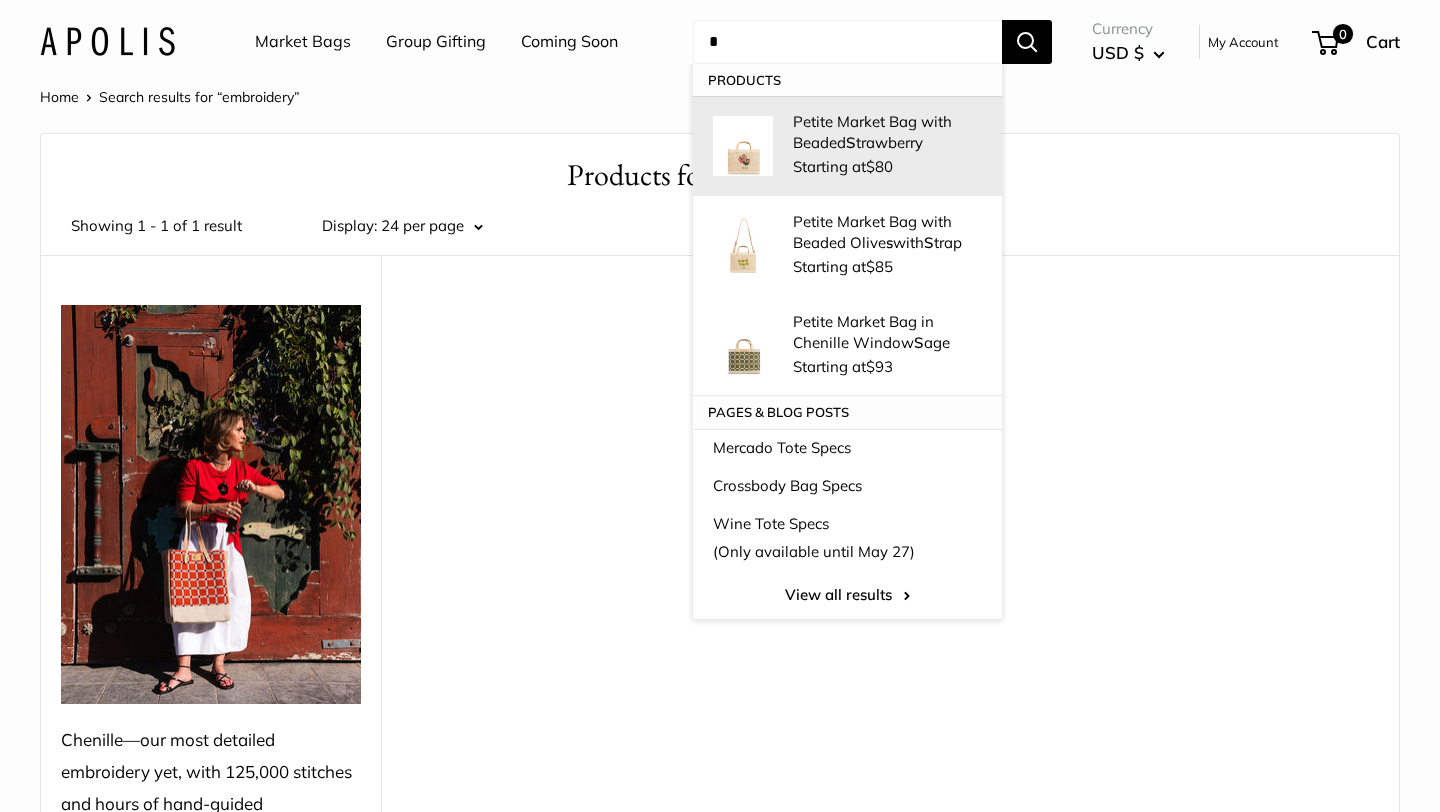 type on "*" 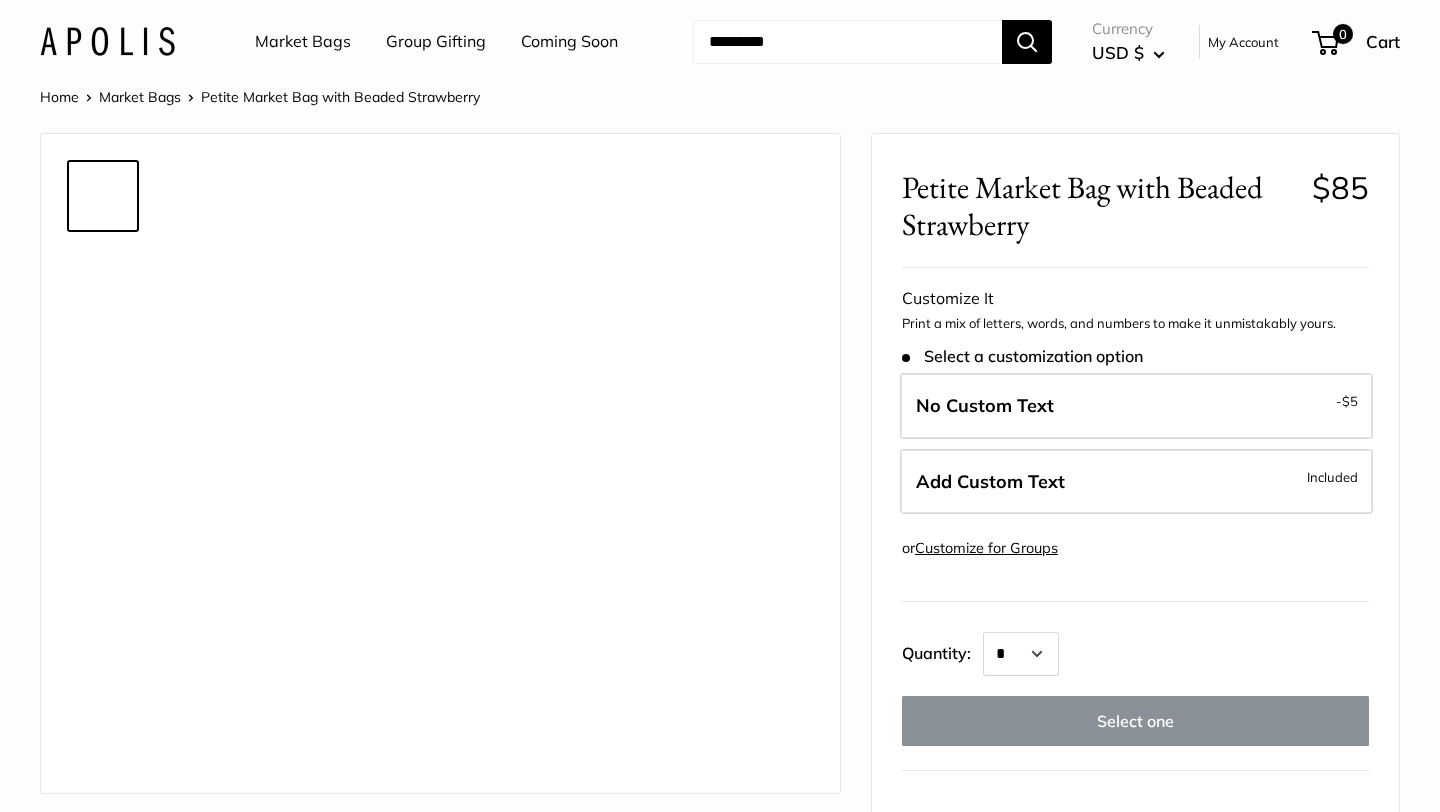 scroll, scrollTop: 0, scrollLeft: 0, axis: both 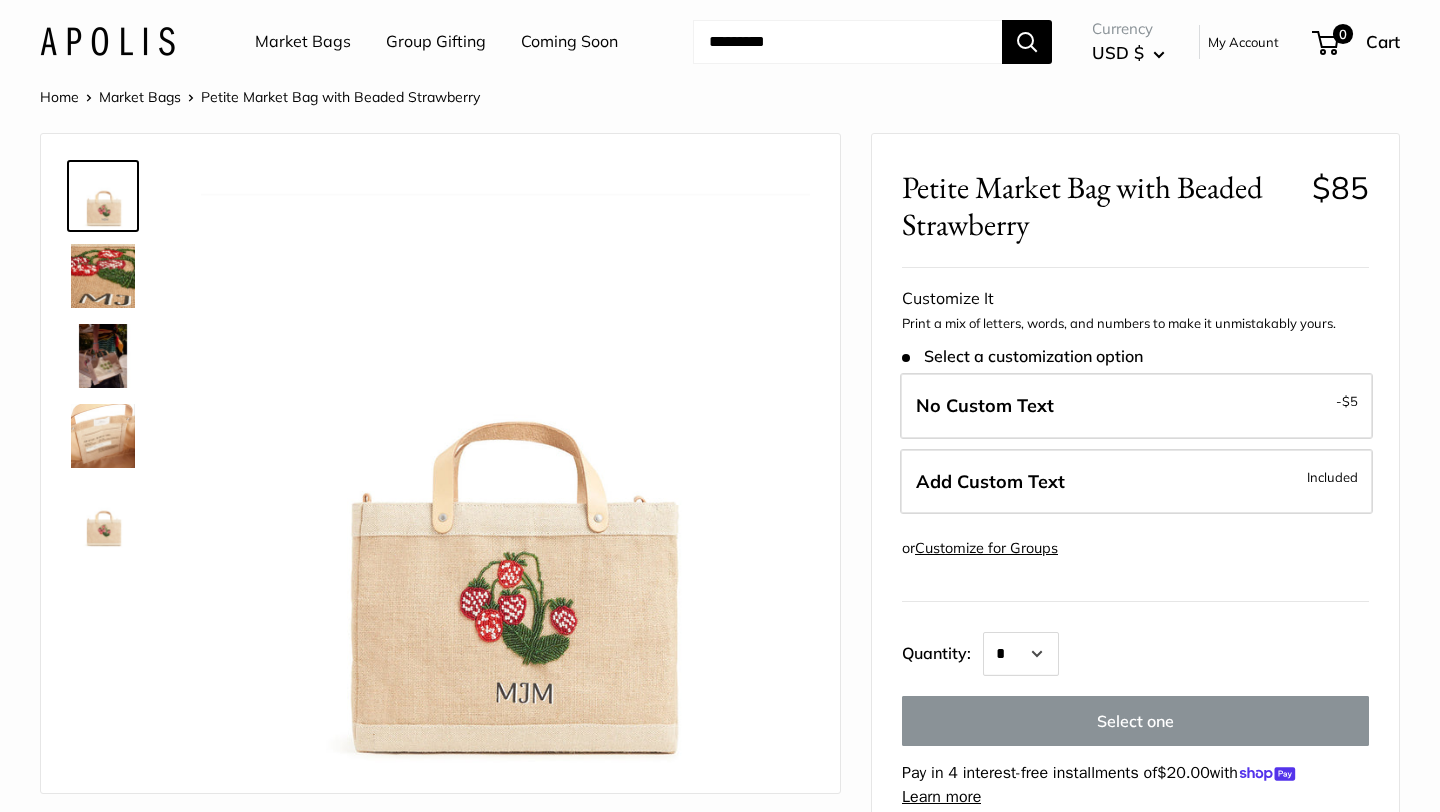 click at bounding box center (103, 276) 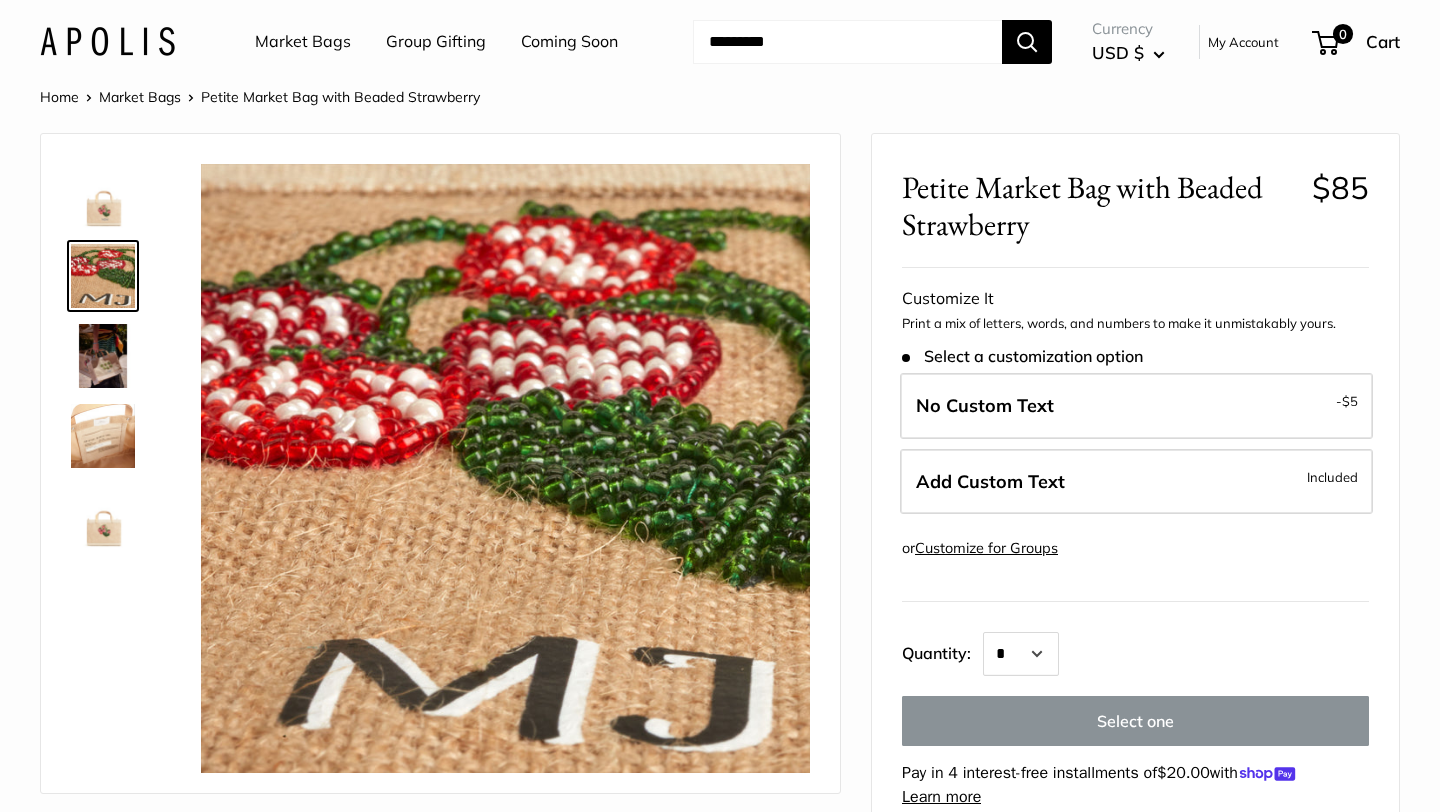 click at bounding box center (103, 356) 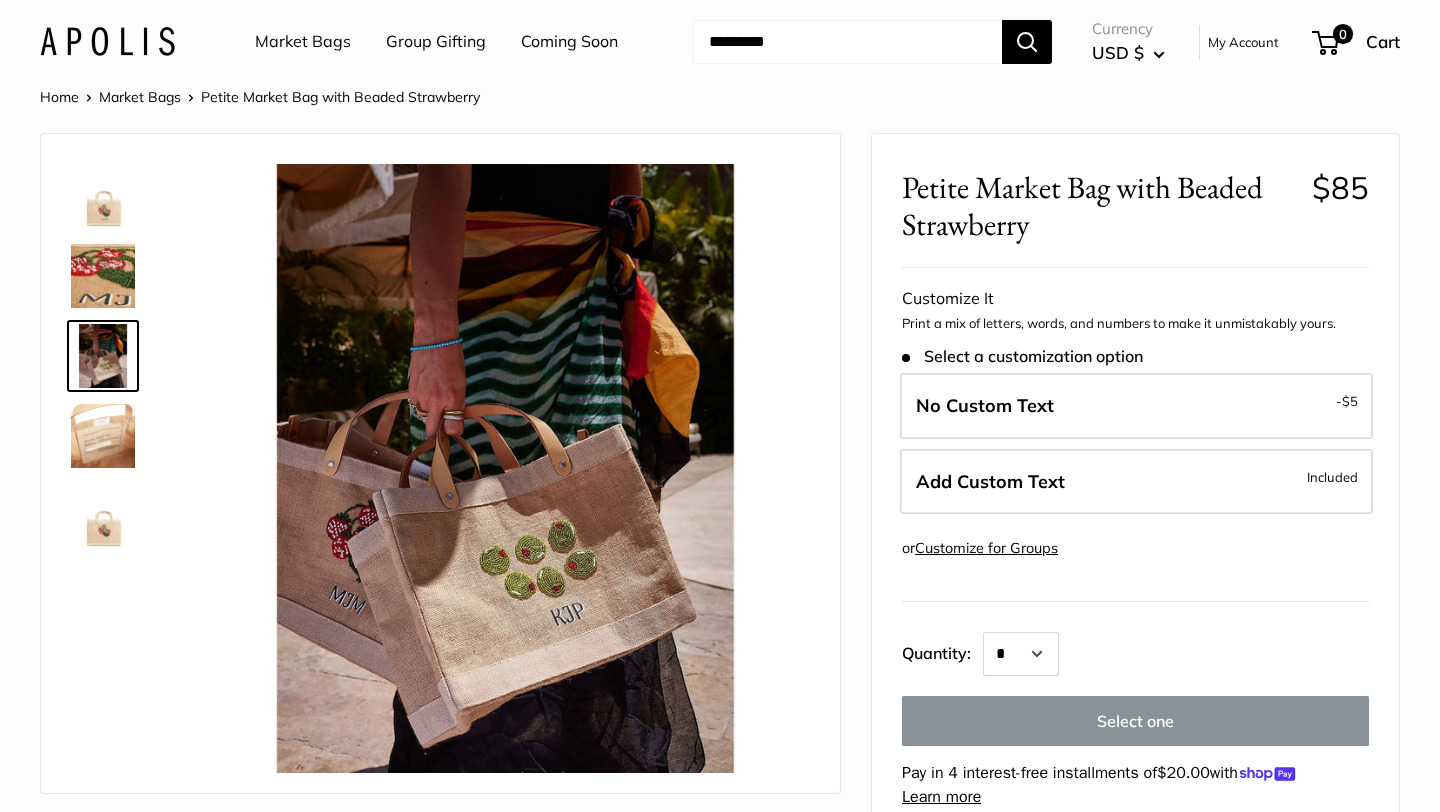 click at bounding box center (103, 196) 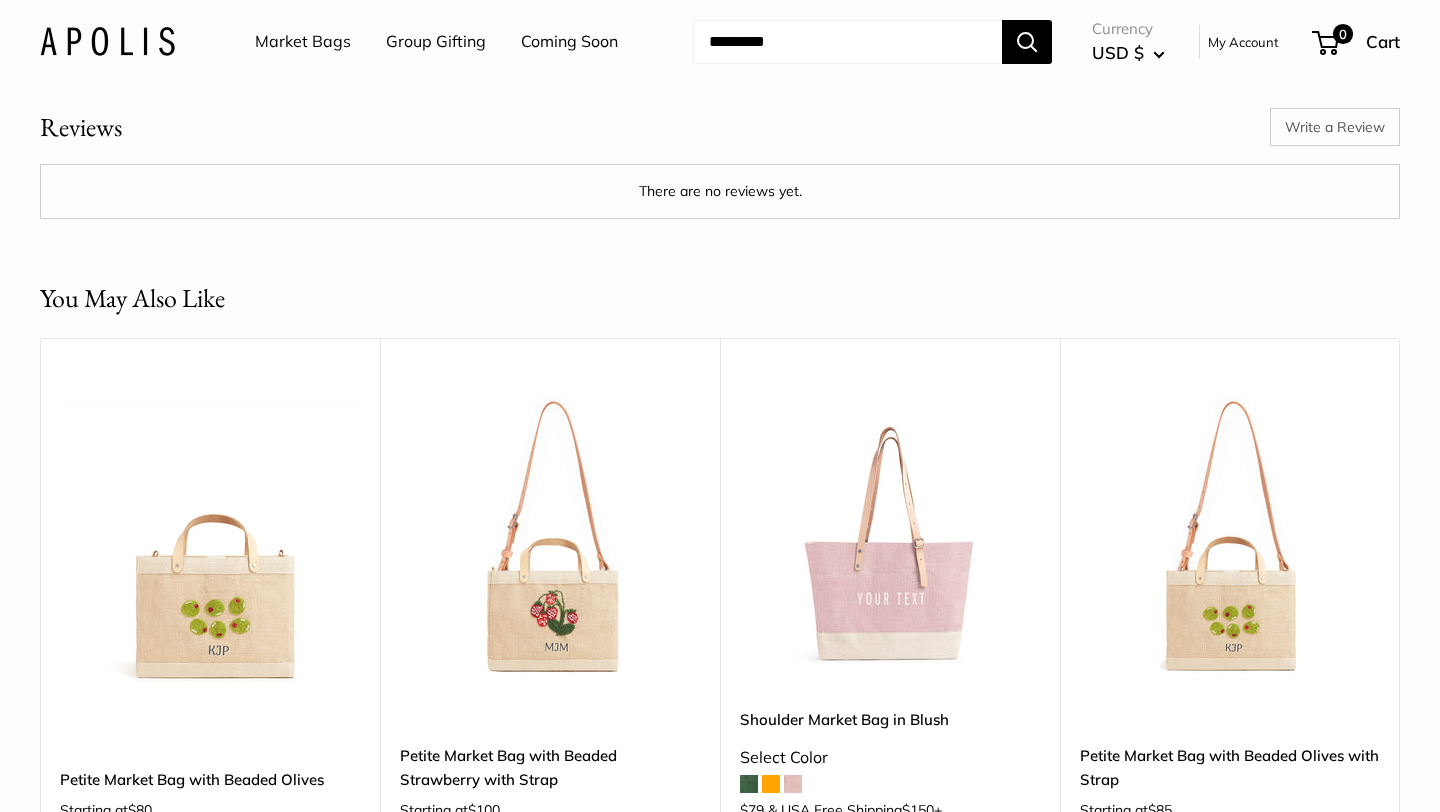 scroll, scrollTop: 3095, scrollLeft: 0, axis: vertical 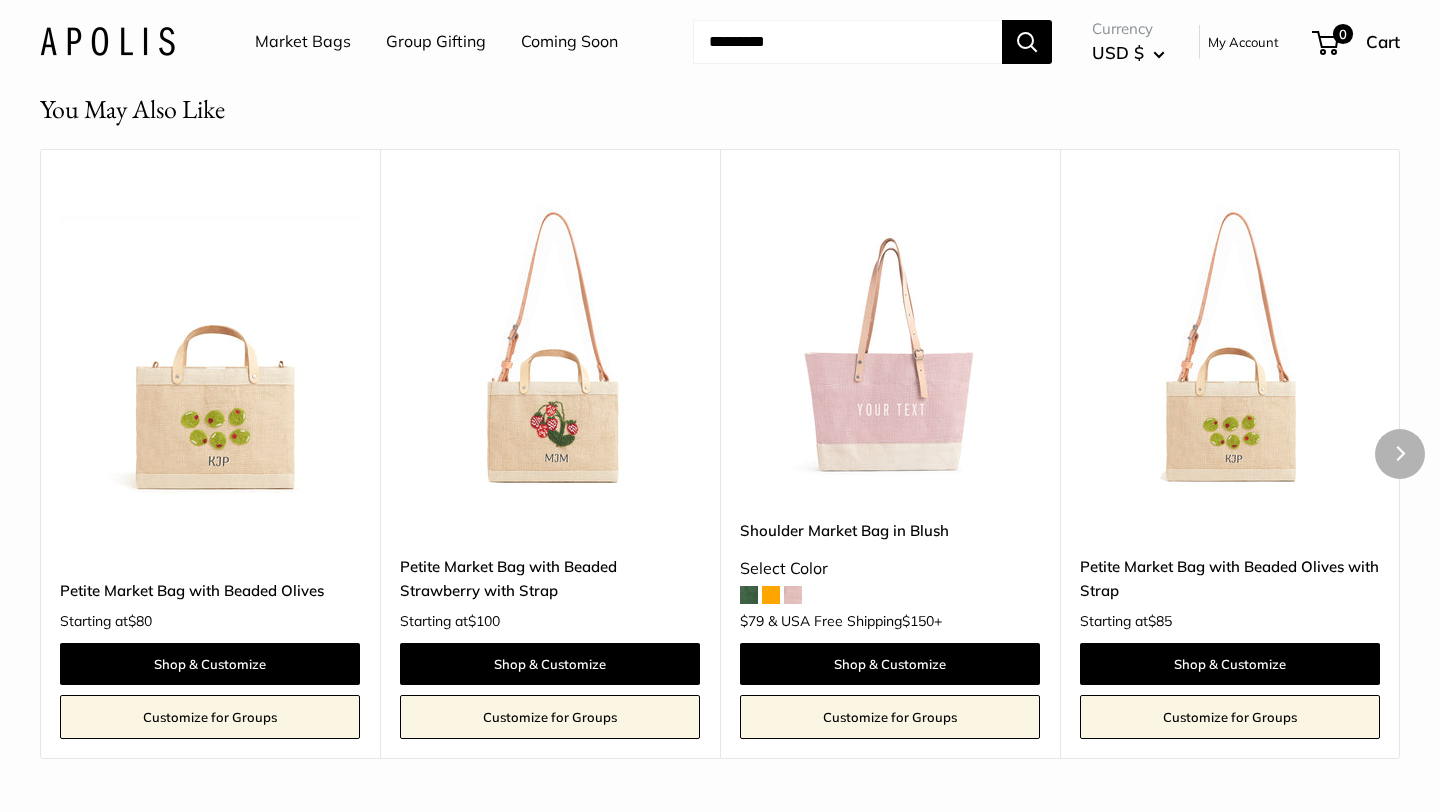click at bounding box center [0, 0] 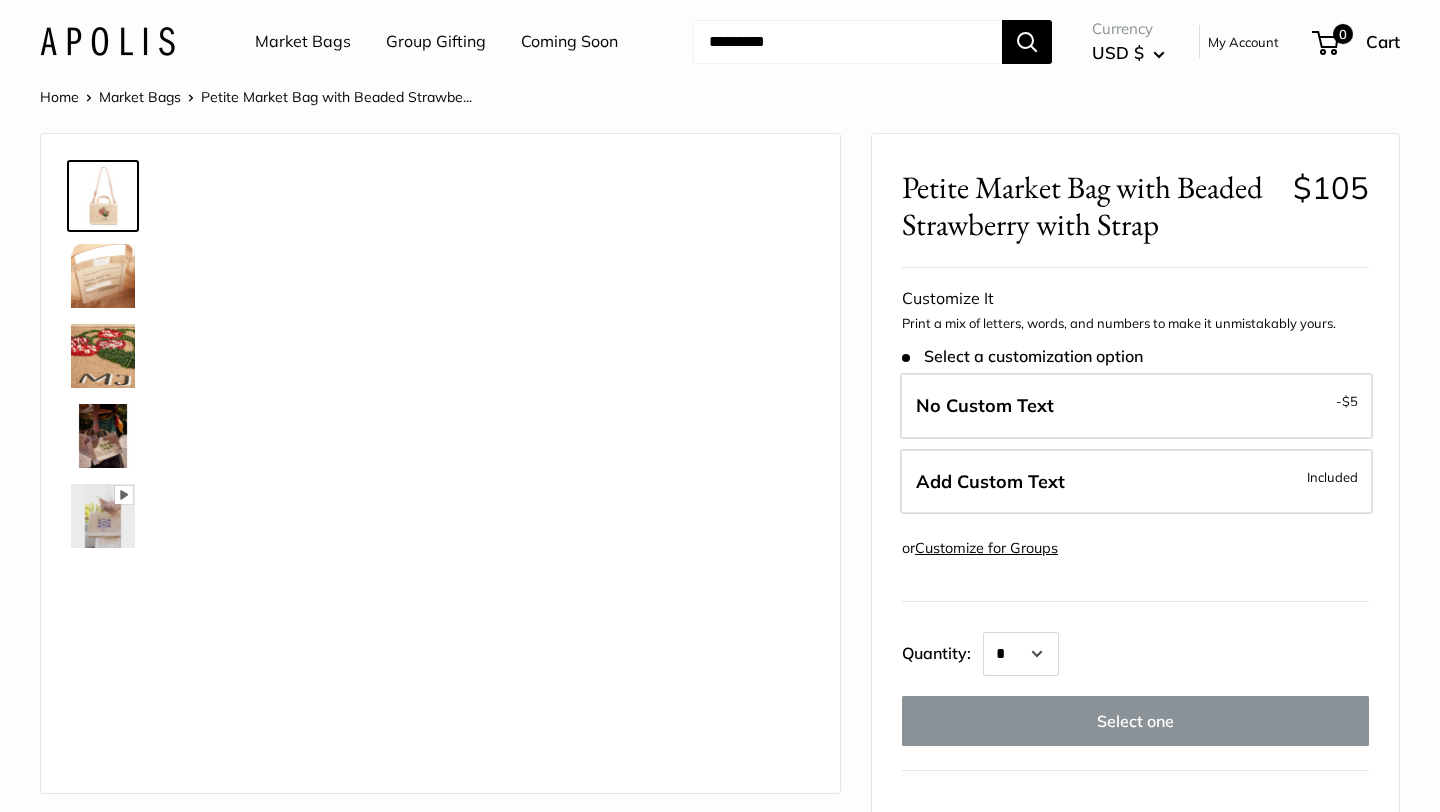 scroll, scrollTop: 0, scrollLeft: 0, axis: both 